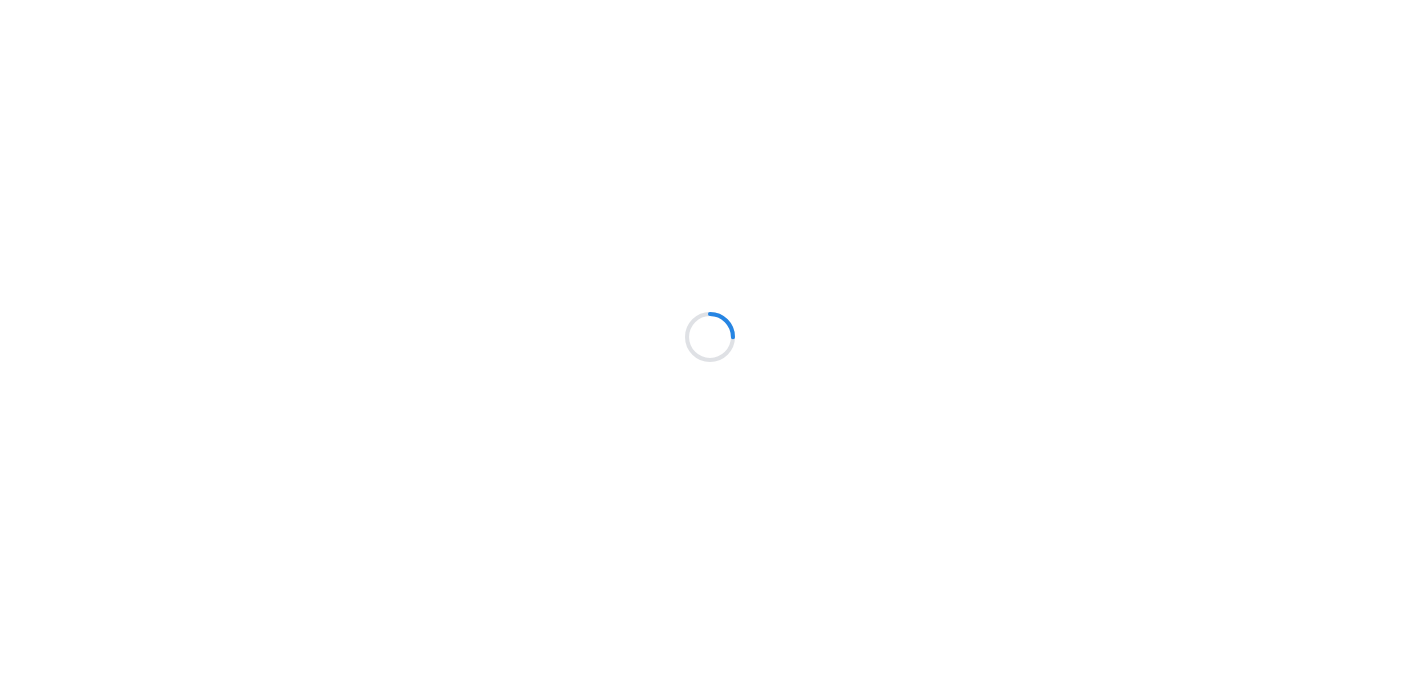 scroll, scrollTop: 0, scrollLeft: 0, axis: both 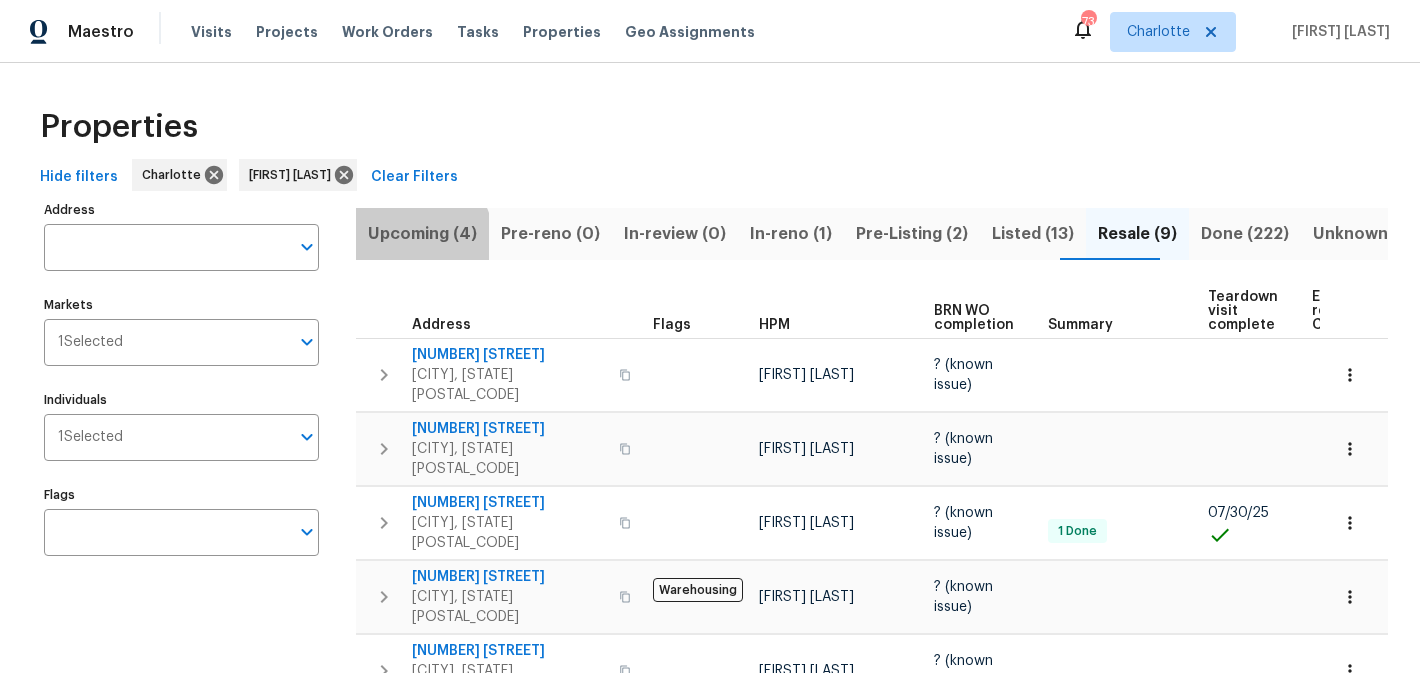 click on "Upcoming (4)" at bounding box center [422, 234] 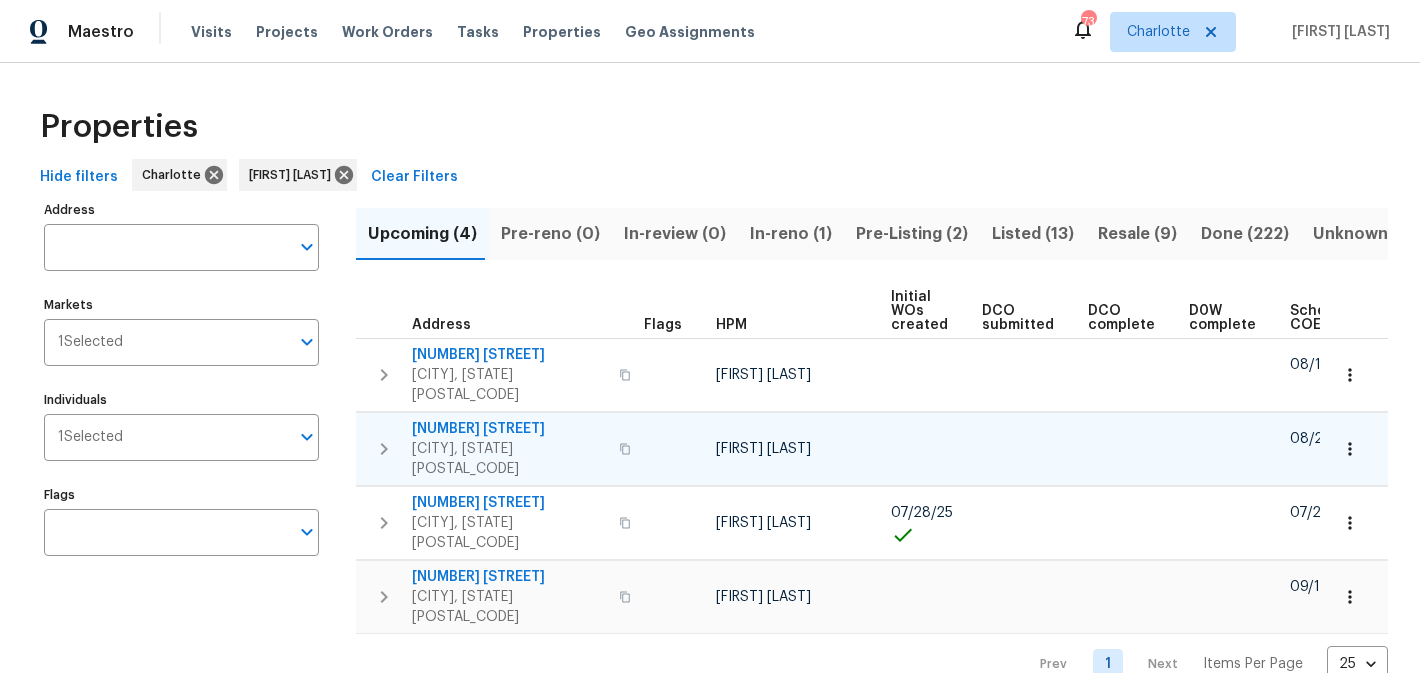 scroll, scrollTop: 0, scrollLeft: 6, axis: horizontal 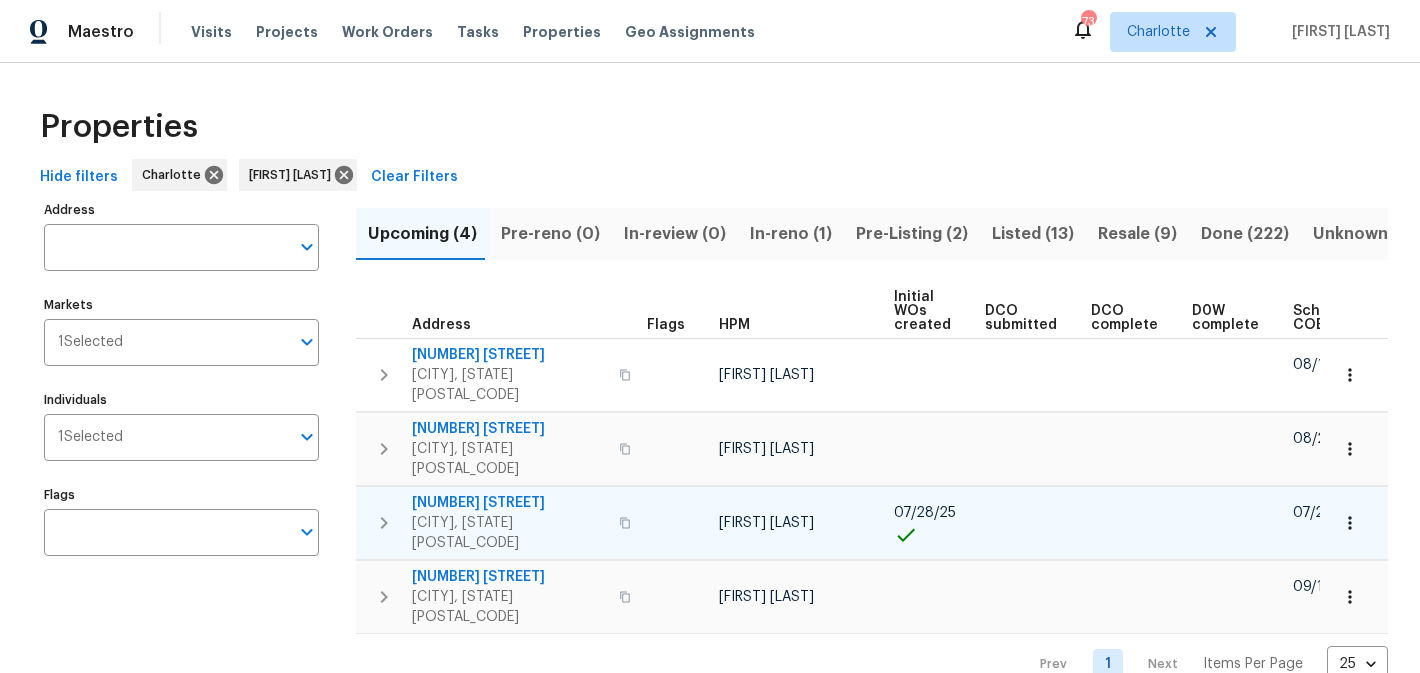 click on "1871 Tara Trl" at bounding box center [509, 503] 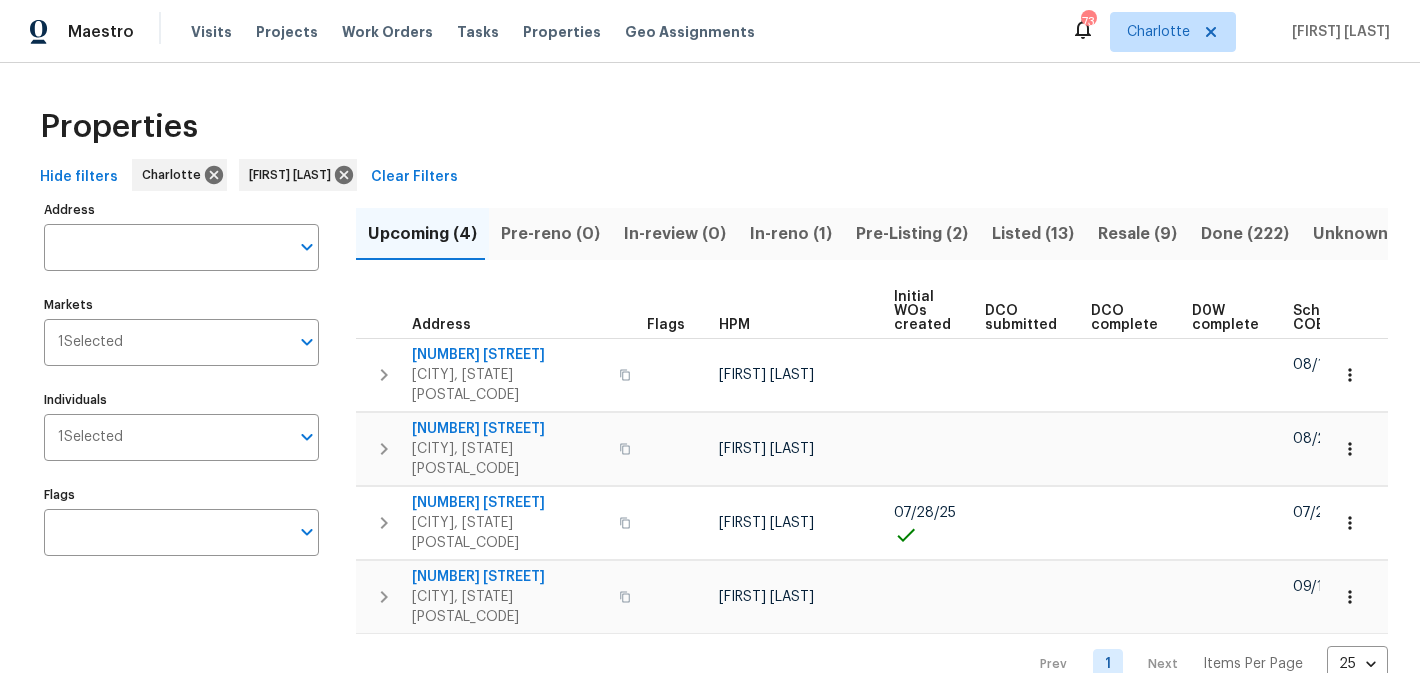 click on "In-reno (1)" at bounding box center (791, 234) 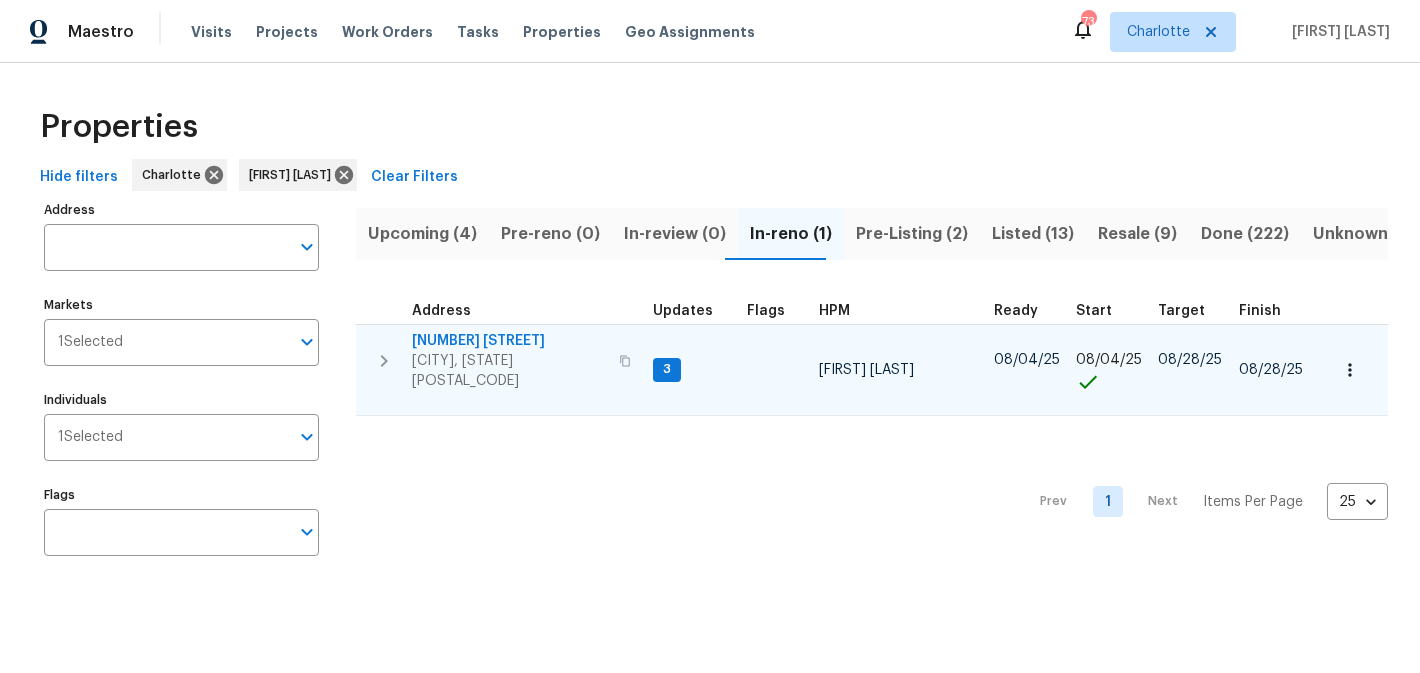 click on "505 Old Vine Ct" at bounding box center (509, 341) 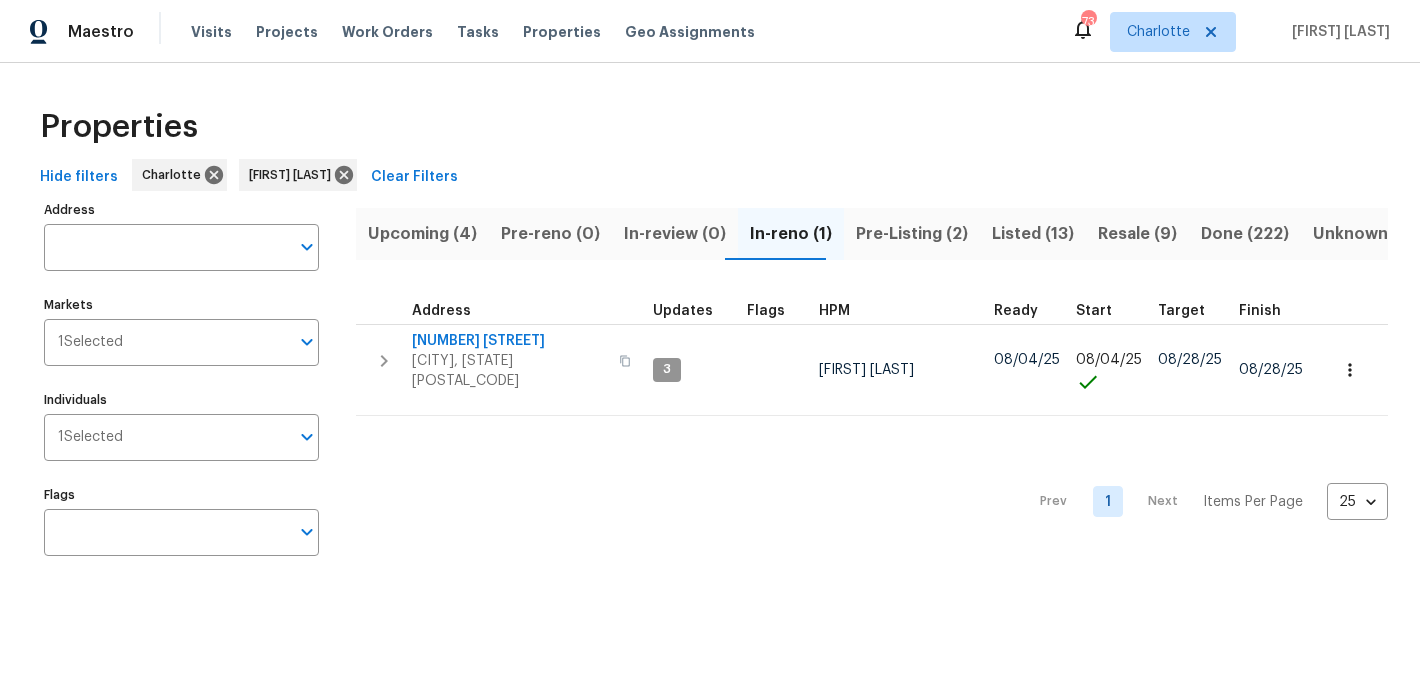 click on "Pre-Listing (2)" at bounding box center (912, 234) 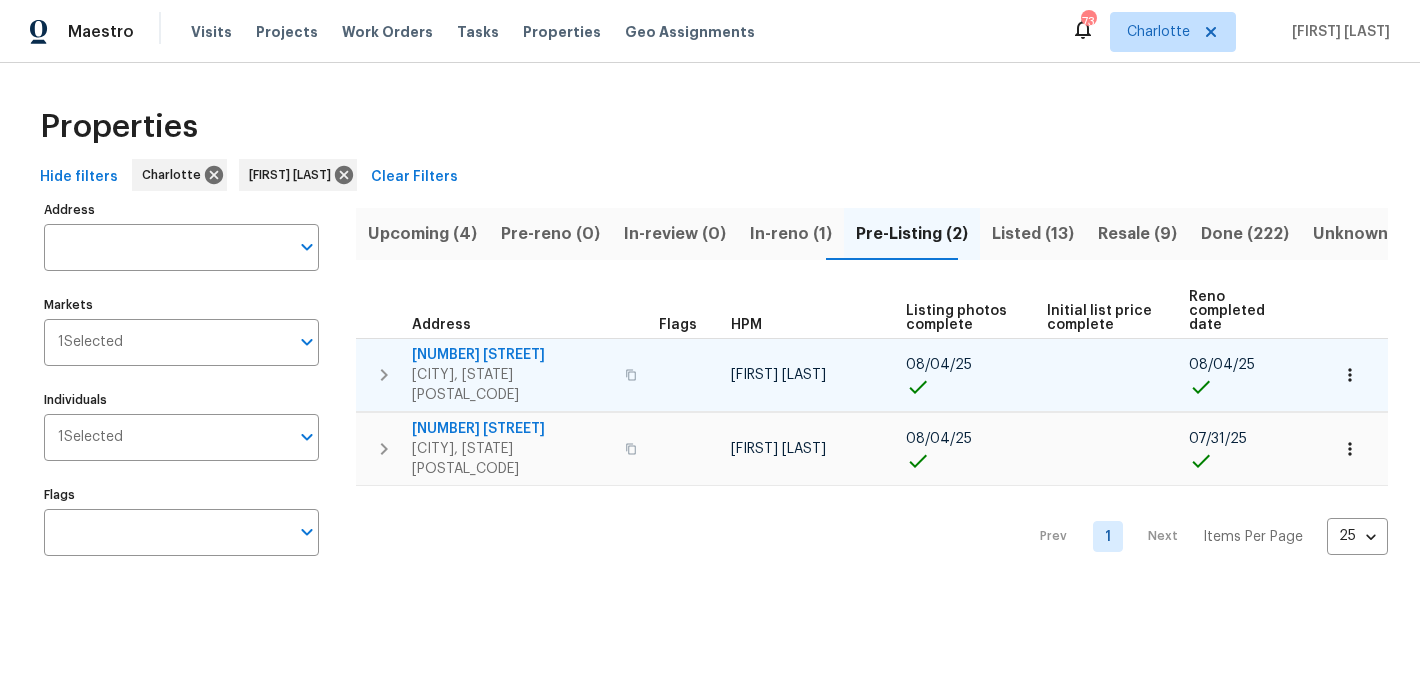click on "1104 Rook Rd" at bounding box center [512, 355] 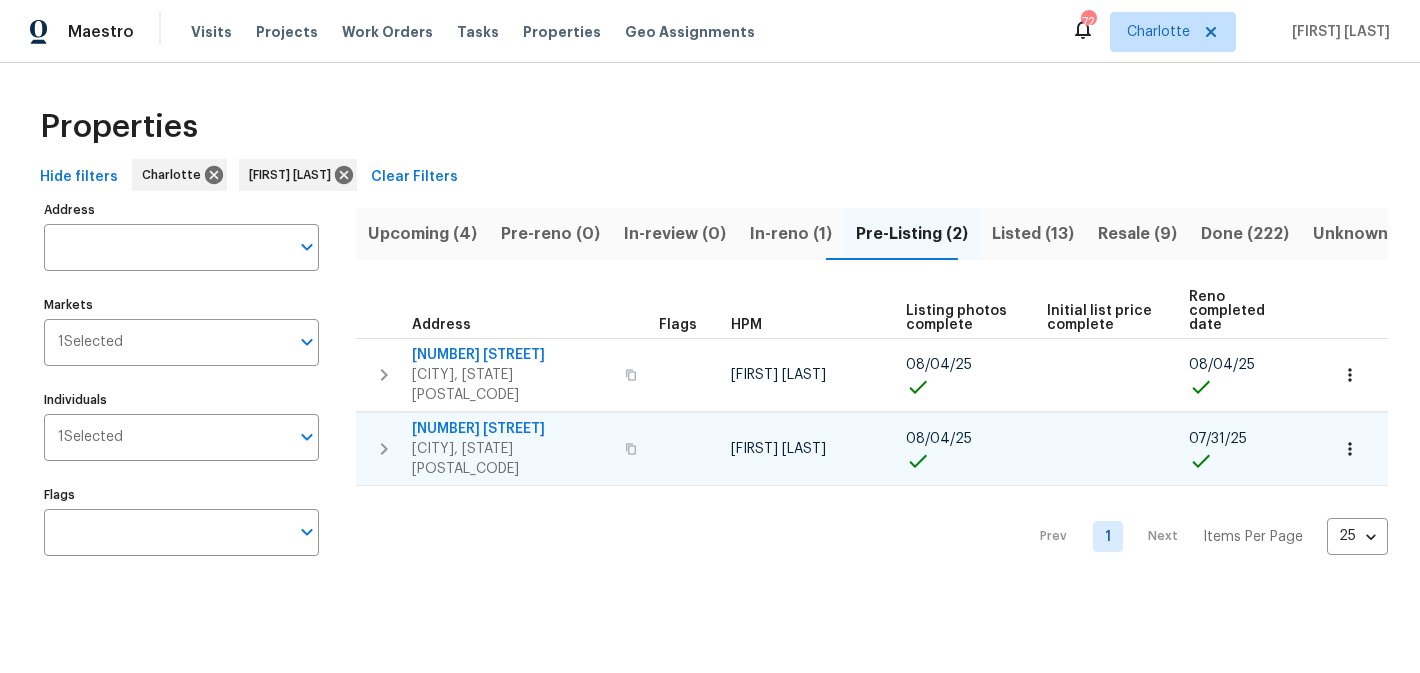 click on "2903 Rosemeade Dr" at bounding box center [512, 429] 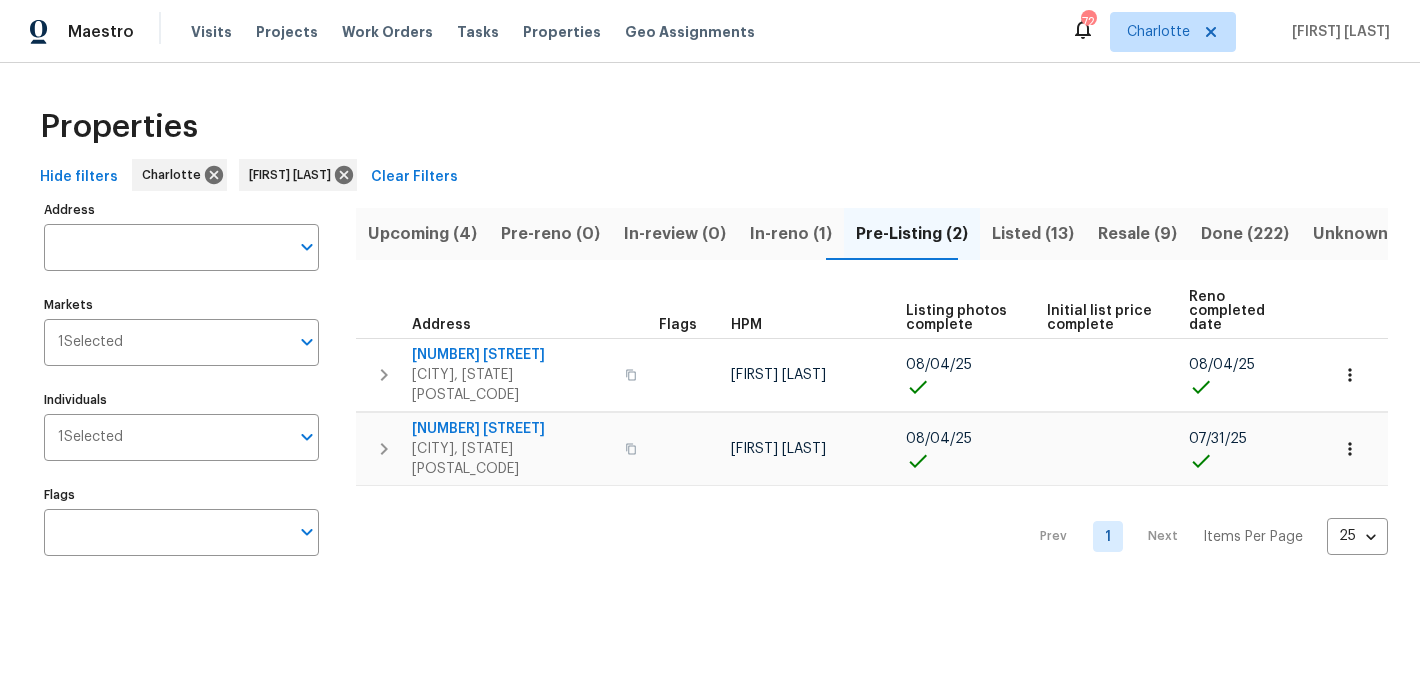 click on "Listed (13)" at bounding box center (1033, 234) 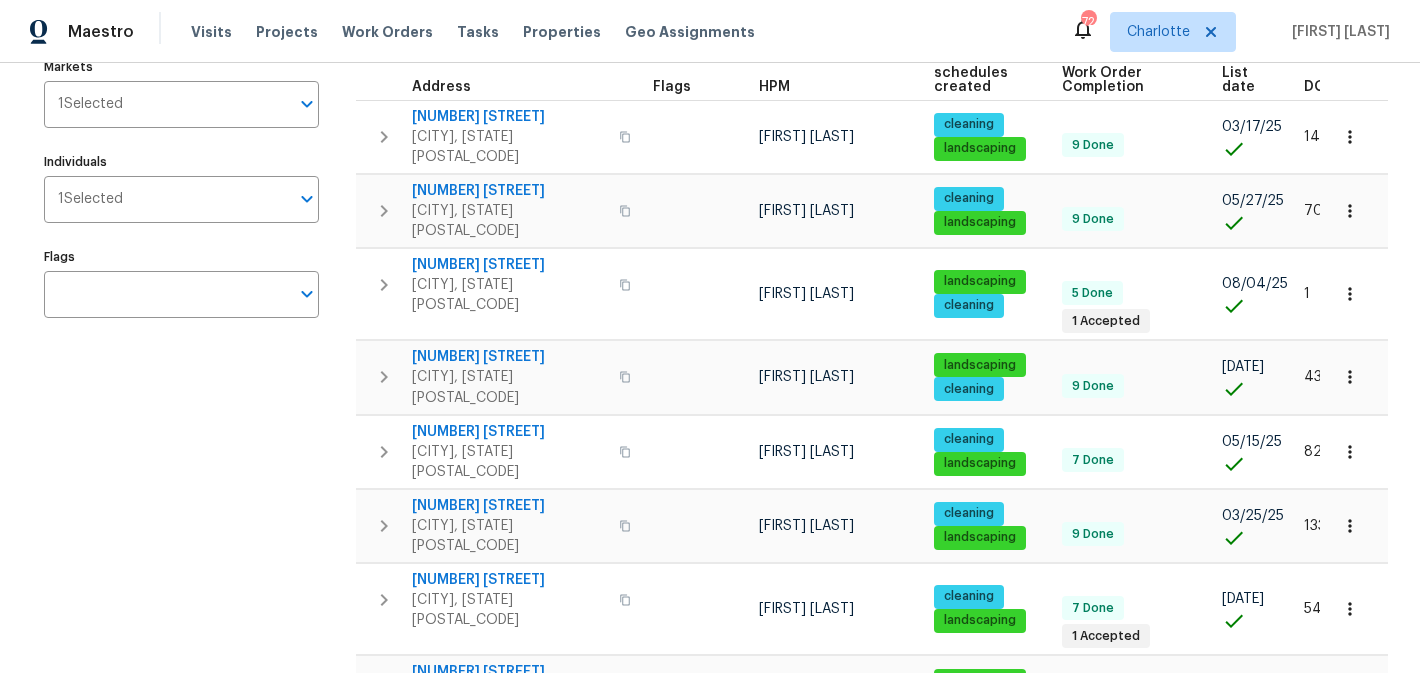 scroll, scrollTop: 0, scrollLeft: 0, axis: both 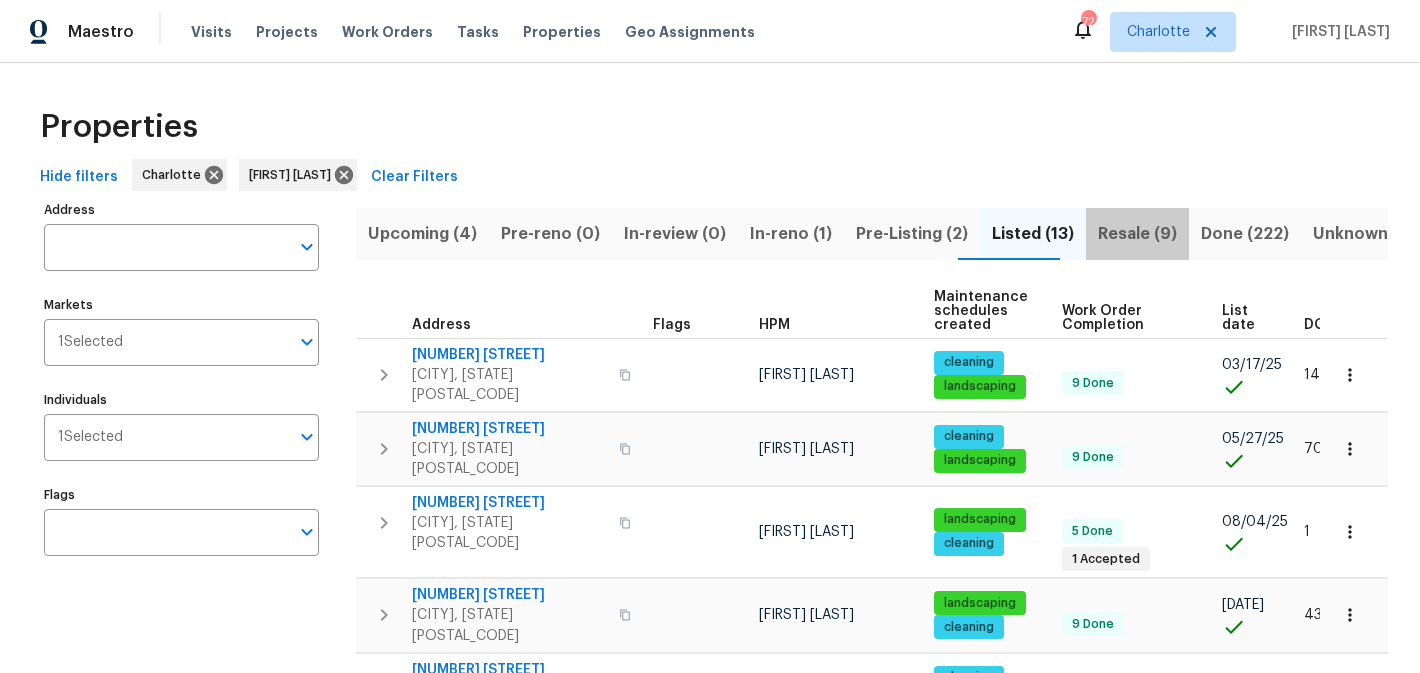 click on "Resale (9)" at bounding box center (1137, 234) 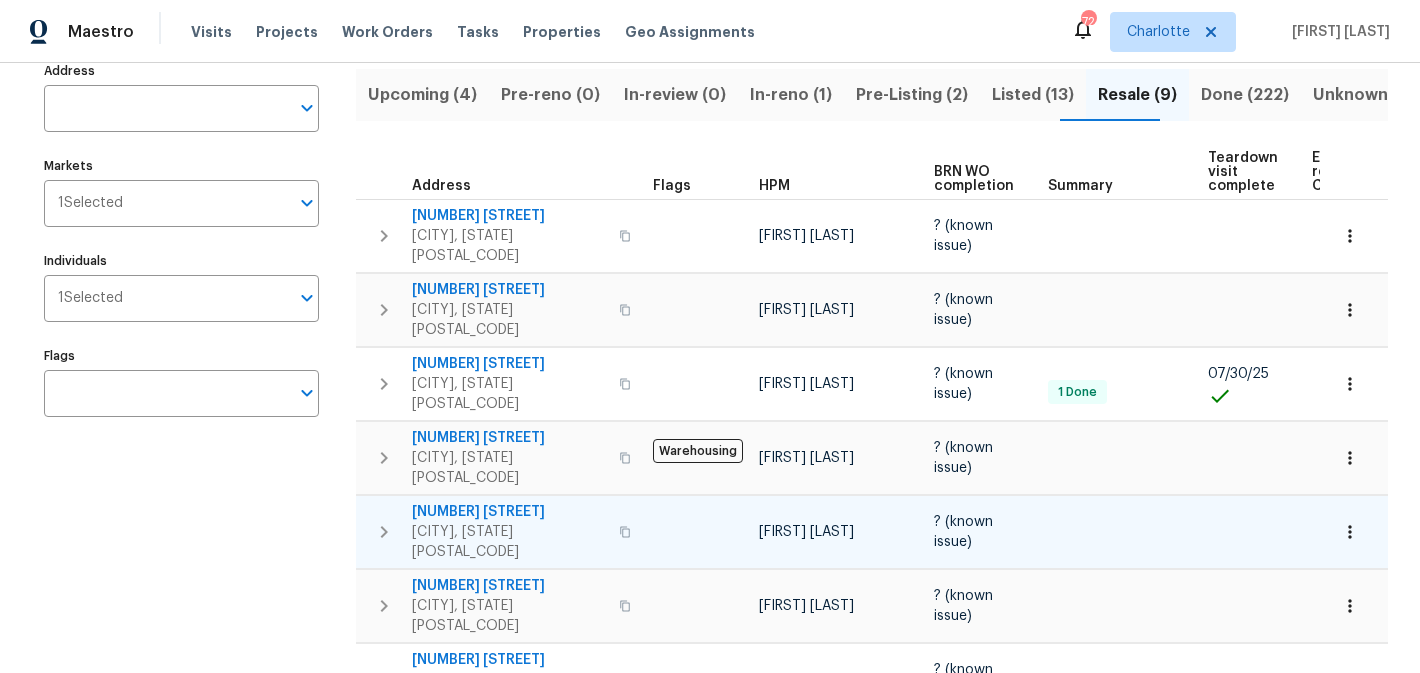 scroll, scrollTop: 138, scrollLeft: 0, axis: vertical 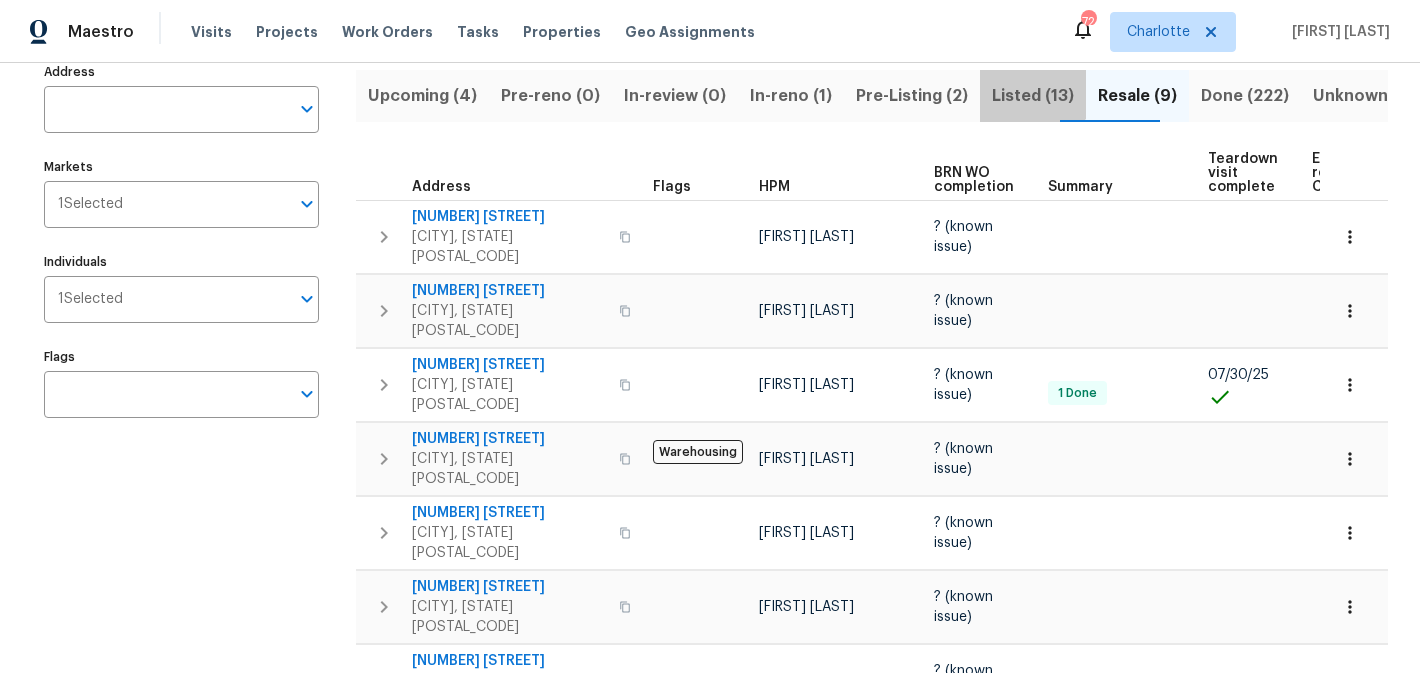 click on "Listed (13)" at bounding box center [1033, 96] 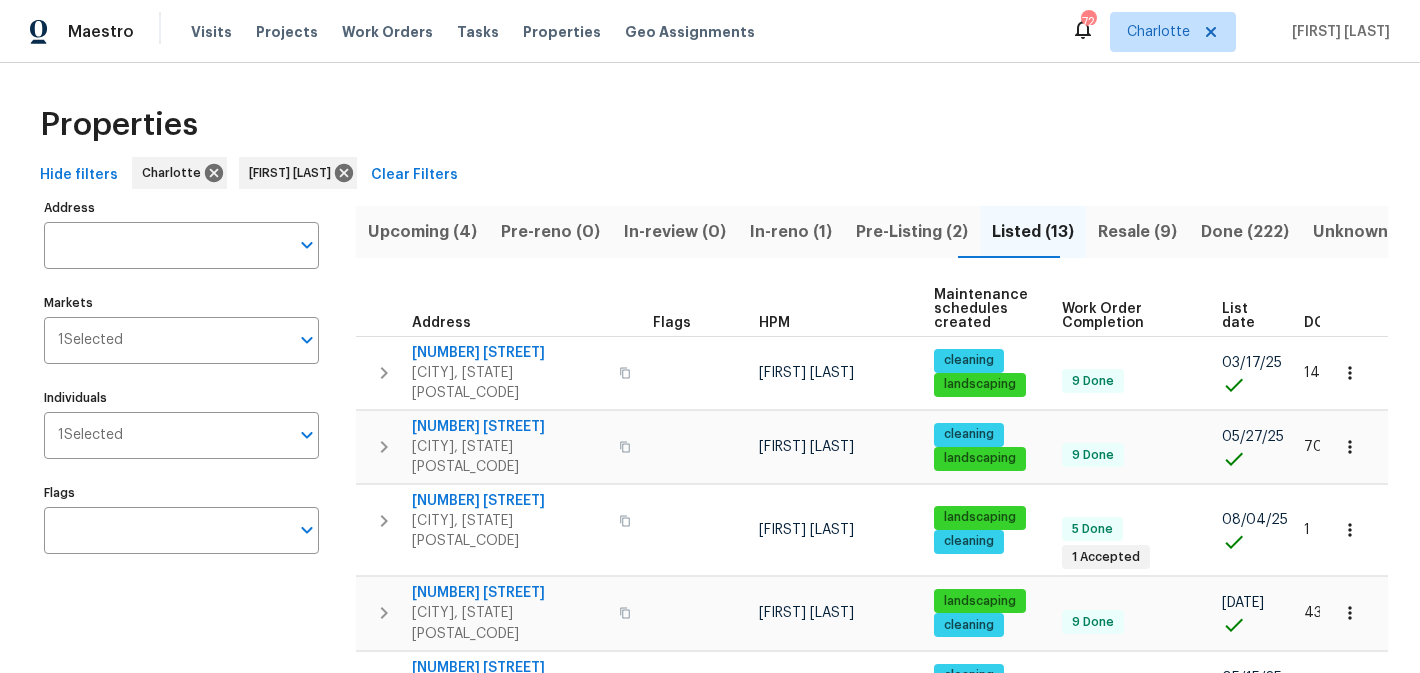 scroll, scrollTop: 0, scrollLeft: 0, axis: both 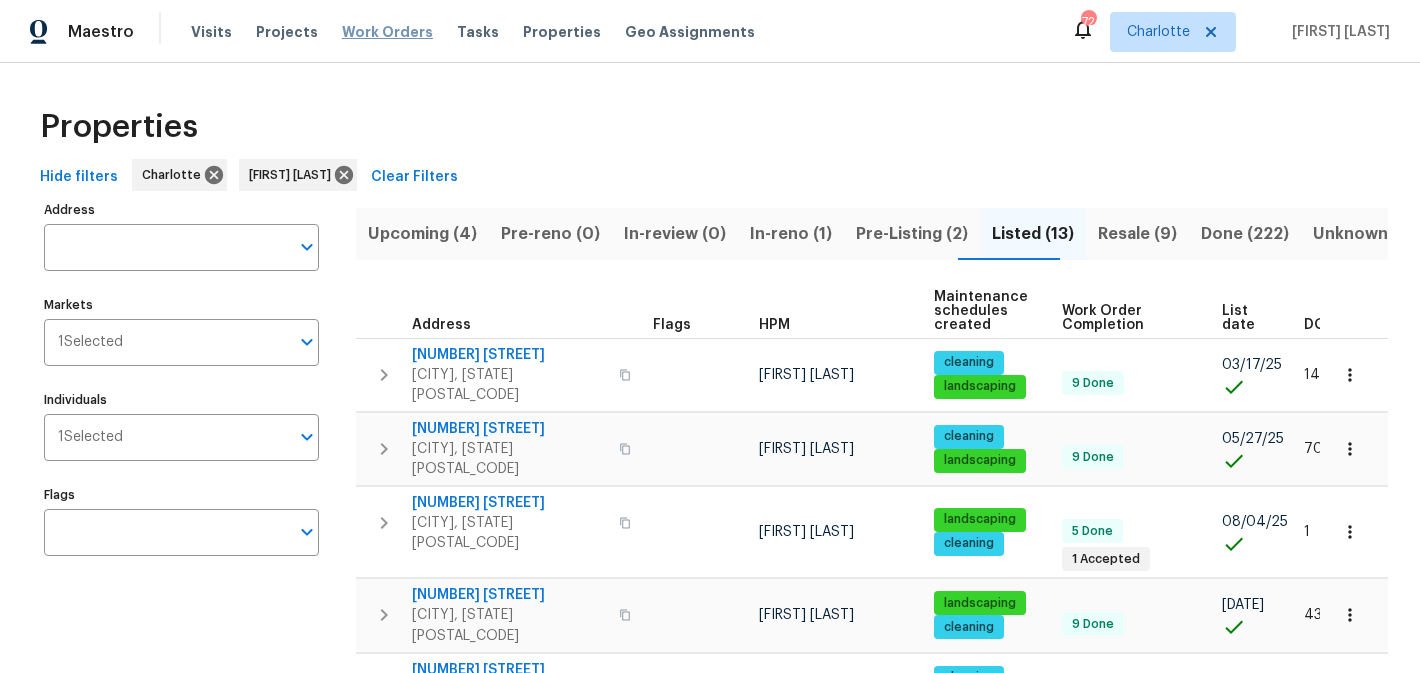 click on "Work Orders" at bounding box center (387, 32) 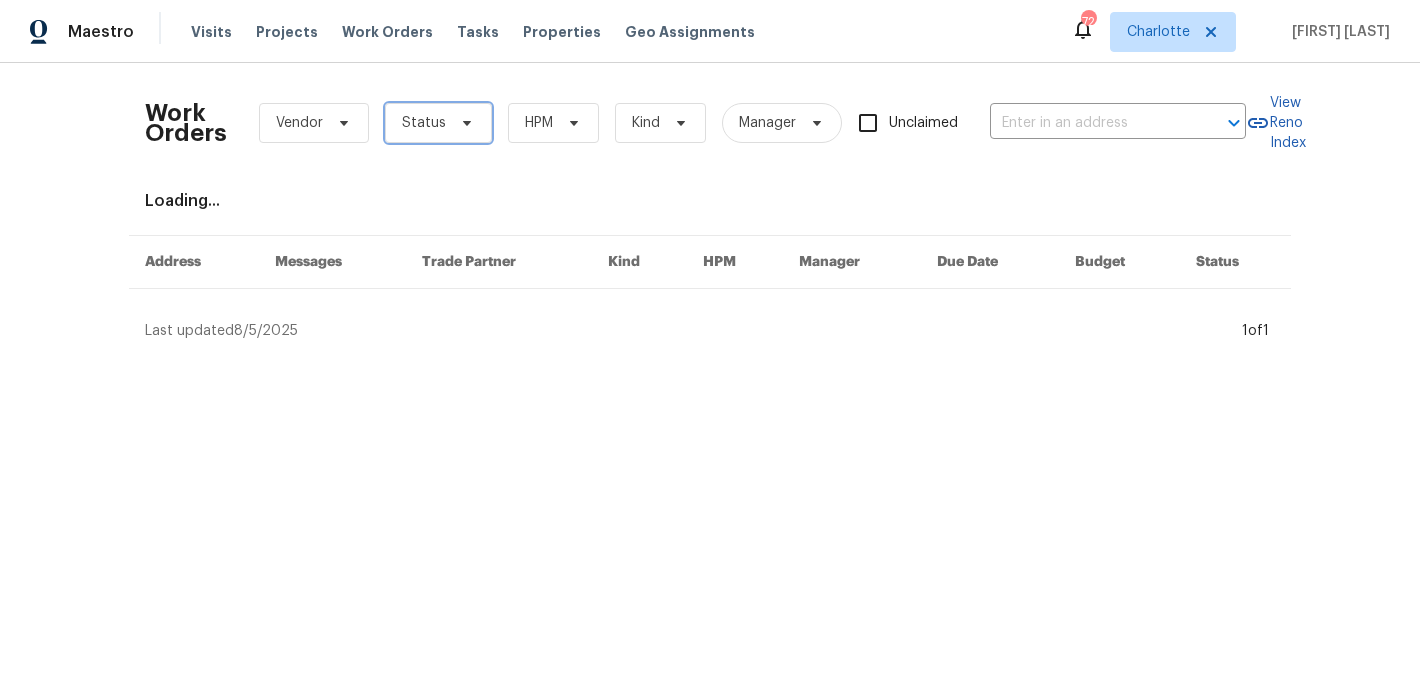 click on "Status" at bounding box center (438, 123) 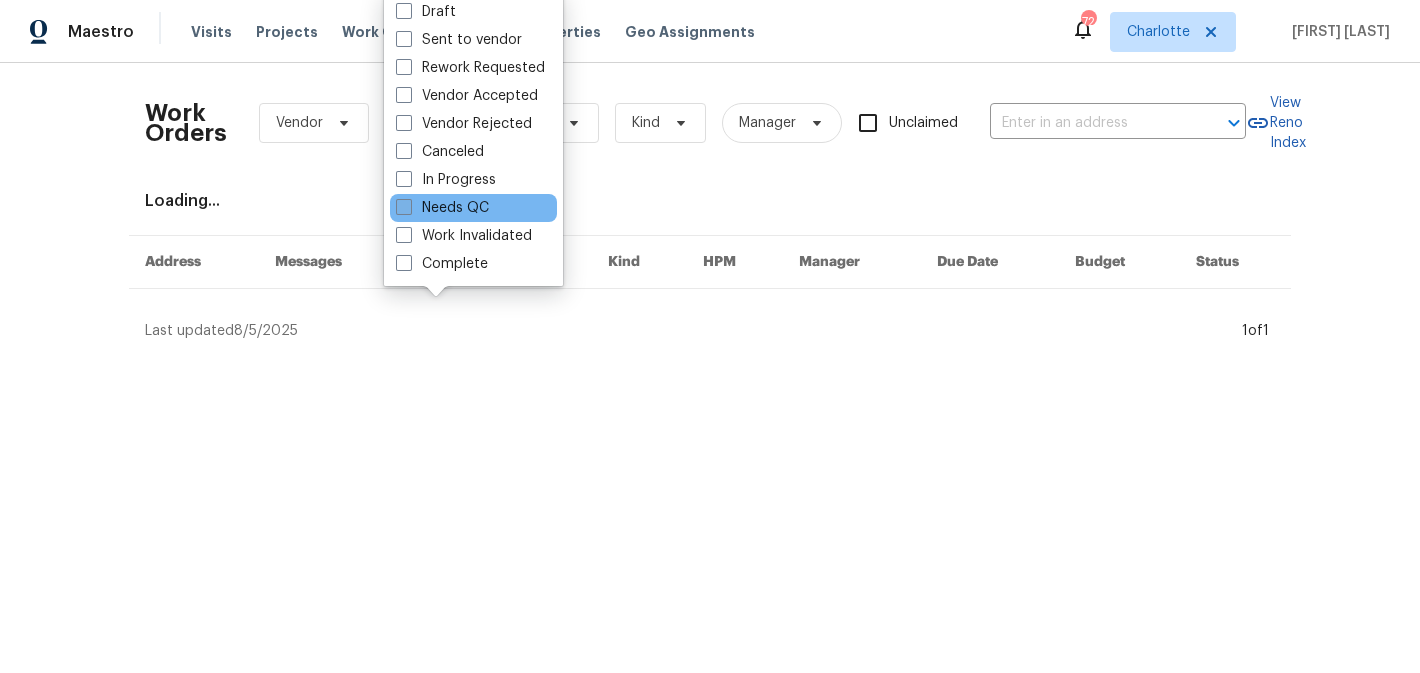 click on "Needs QC" at bounding box center [442, 208] 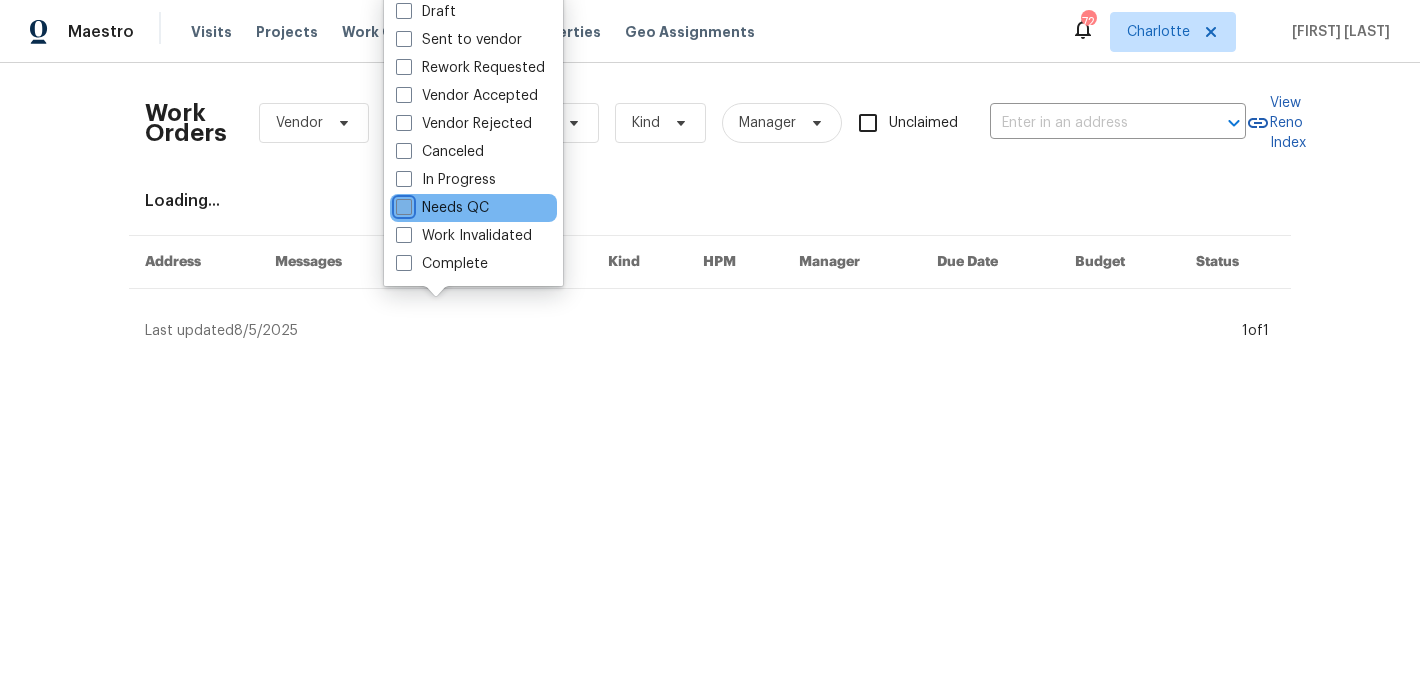 click on "Needs QC" at bounding box center [402, 204] 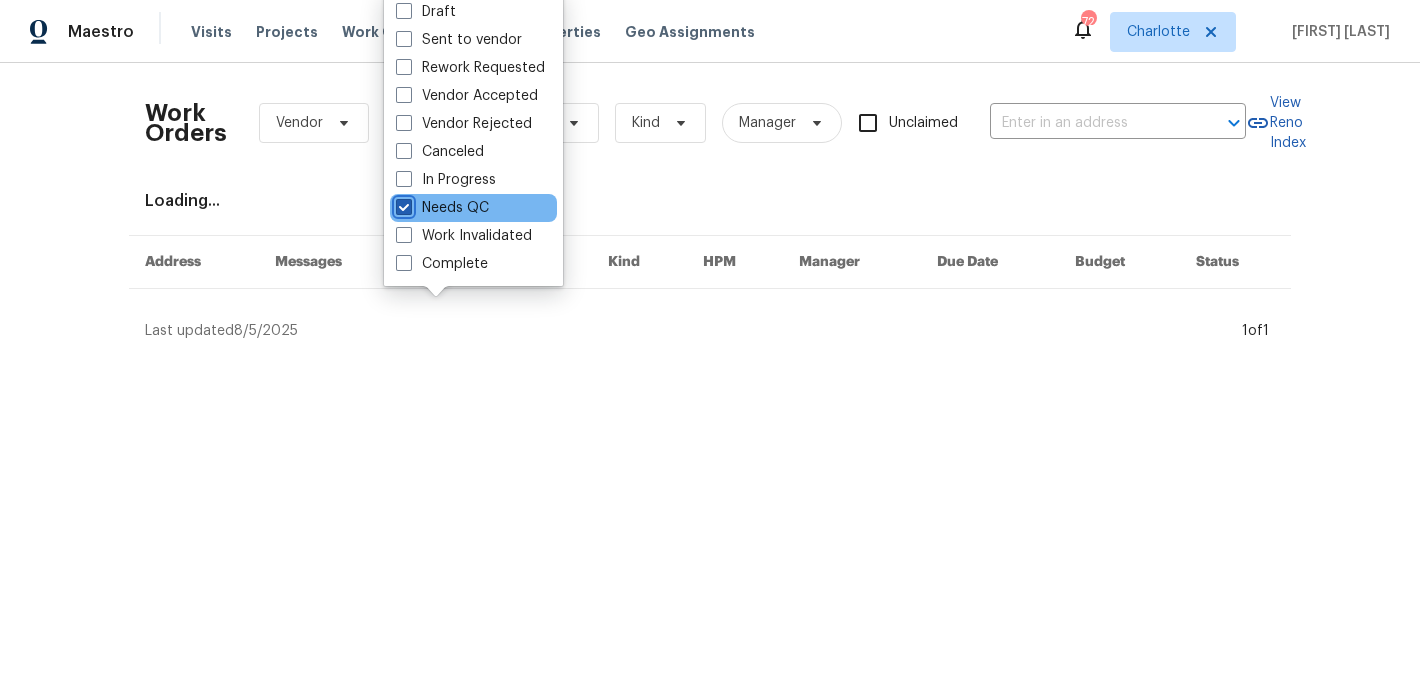 checkbox on "true" 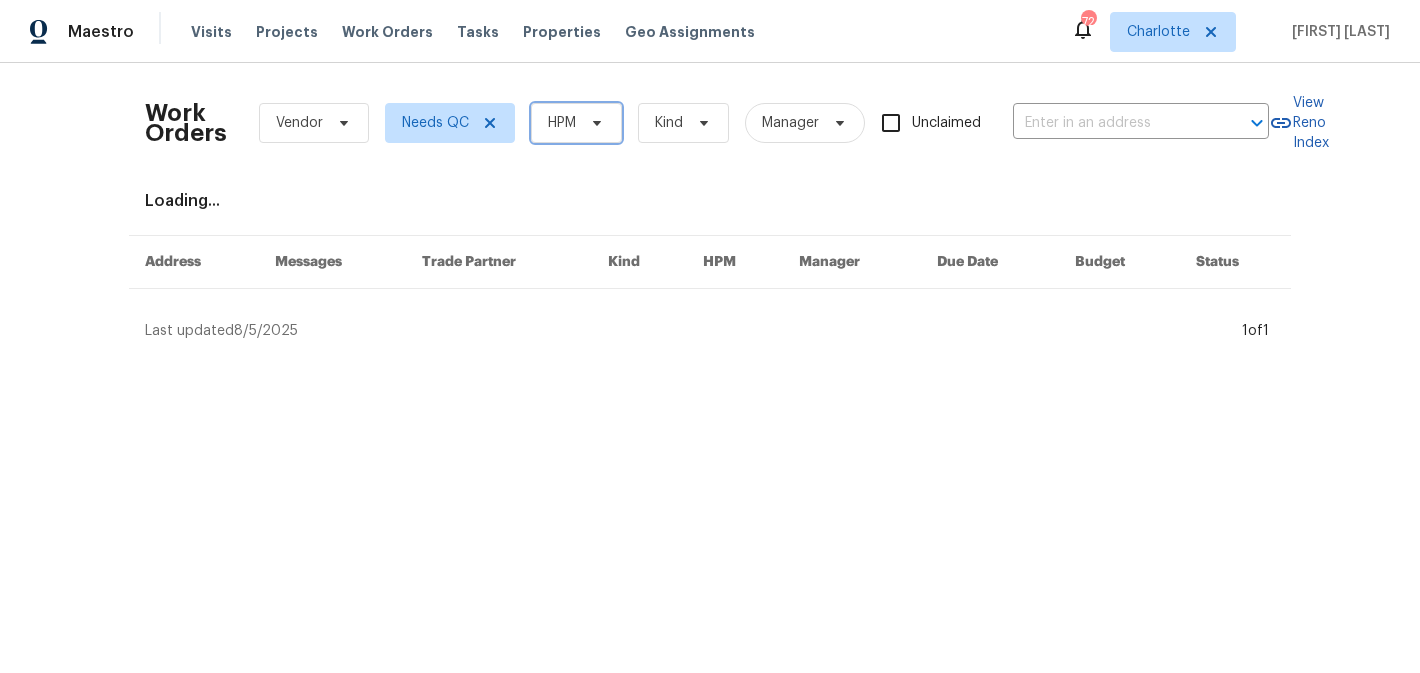 click on "HPM" at bounding box center [576, 123] 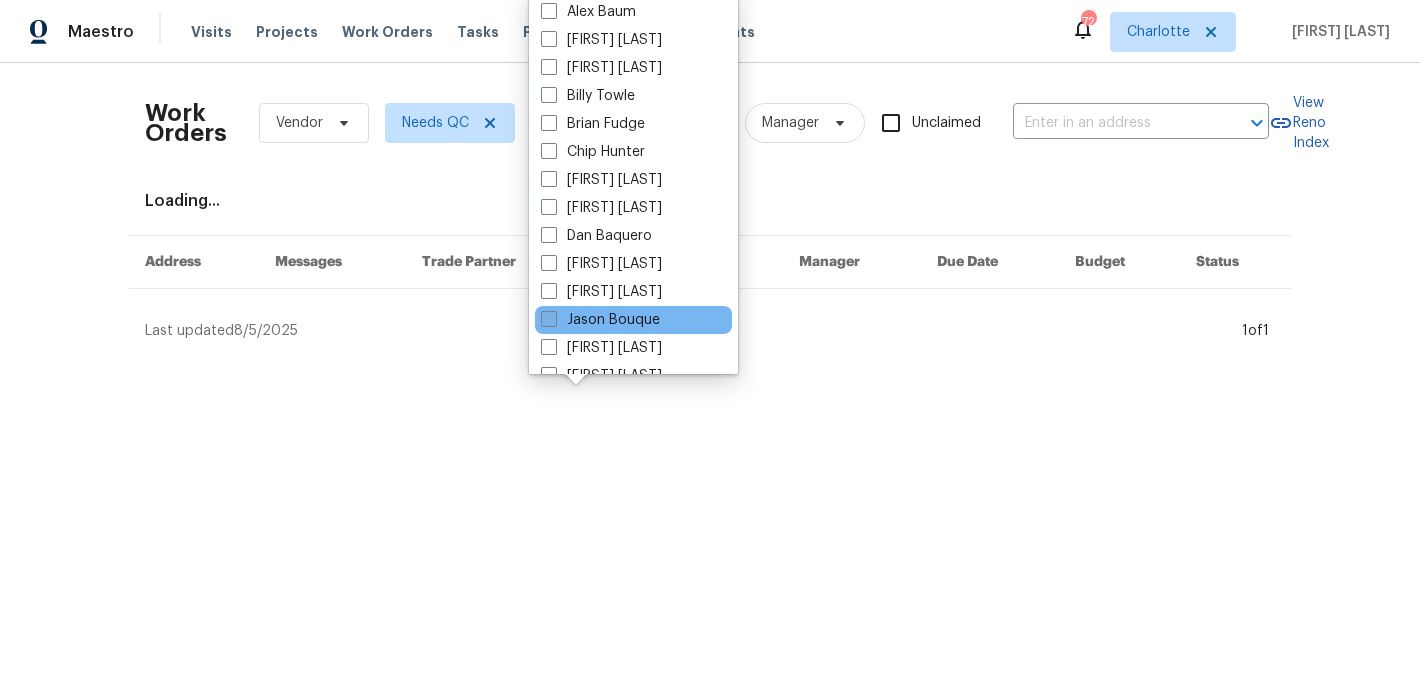 scroll, scrollTop: 248, scrollLeft: 0, axis: vertical 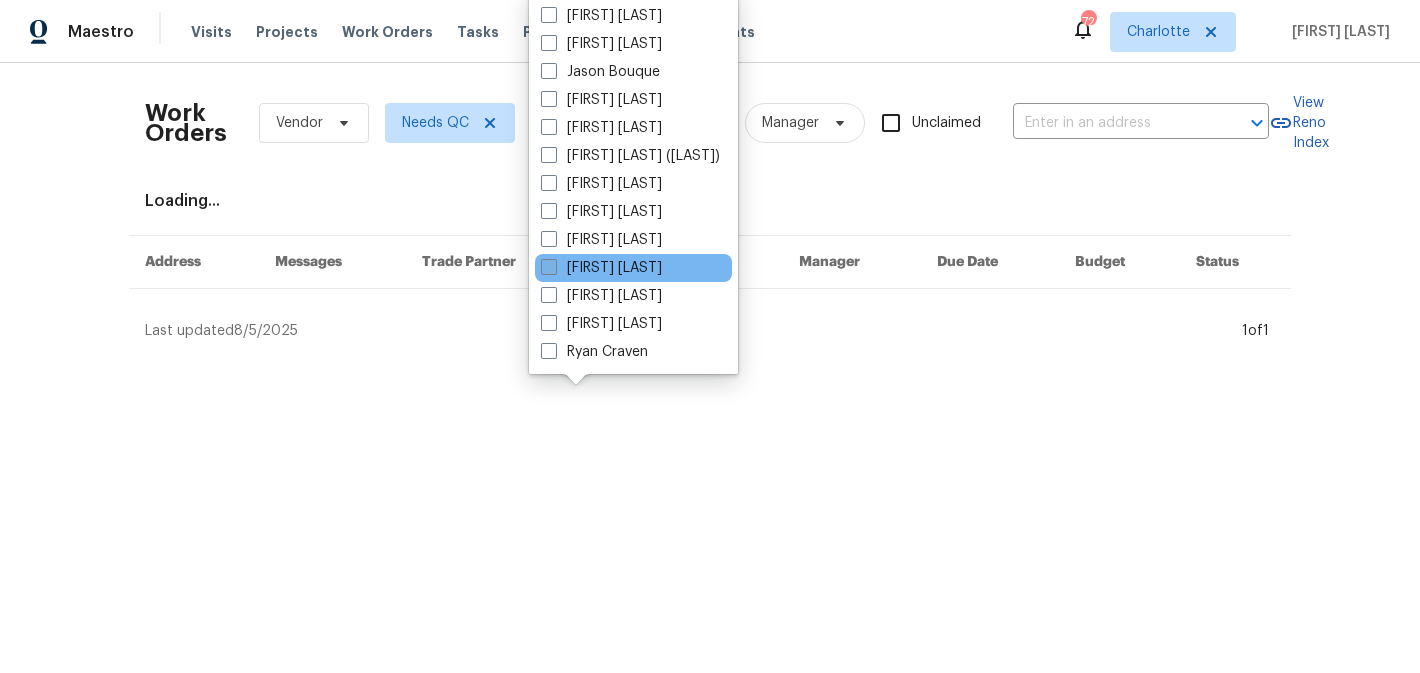 click on "[FIRST] [LAST]" at bounding box center [601, 268] 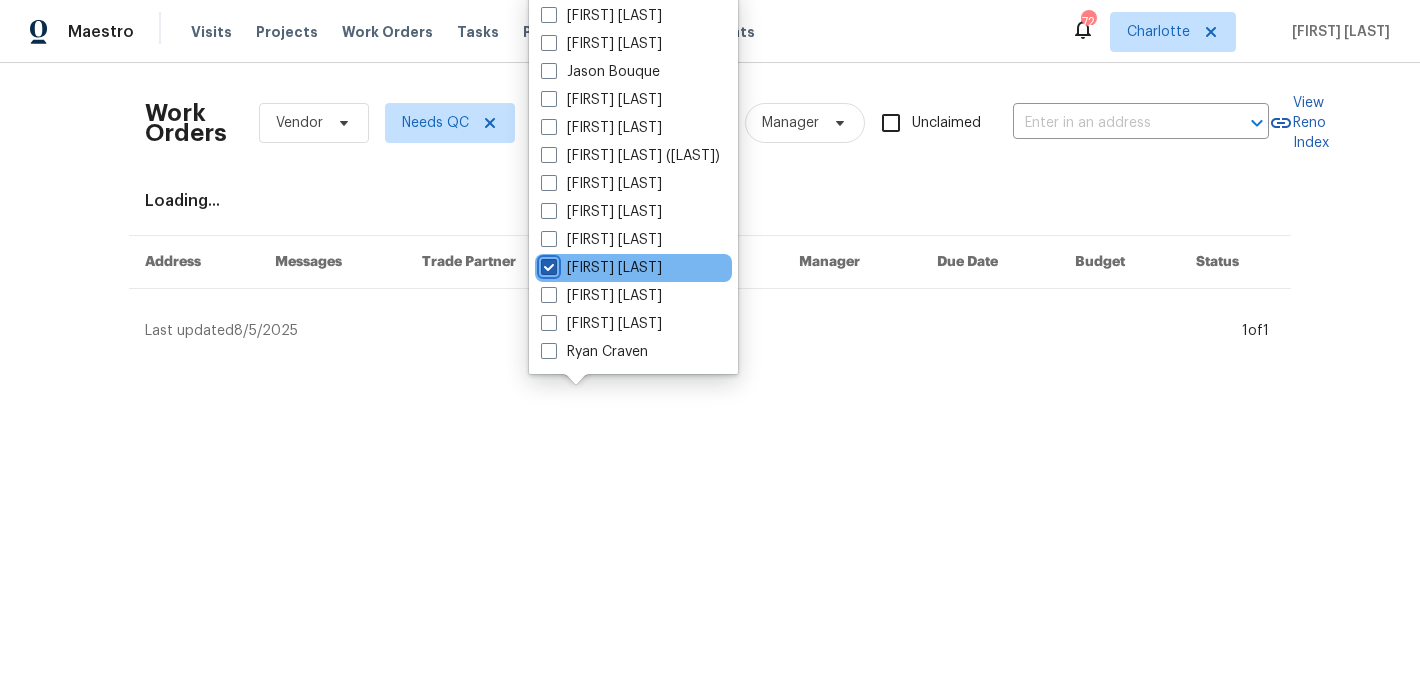 checkbox on "true" 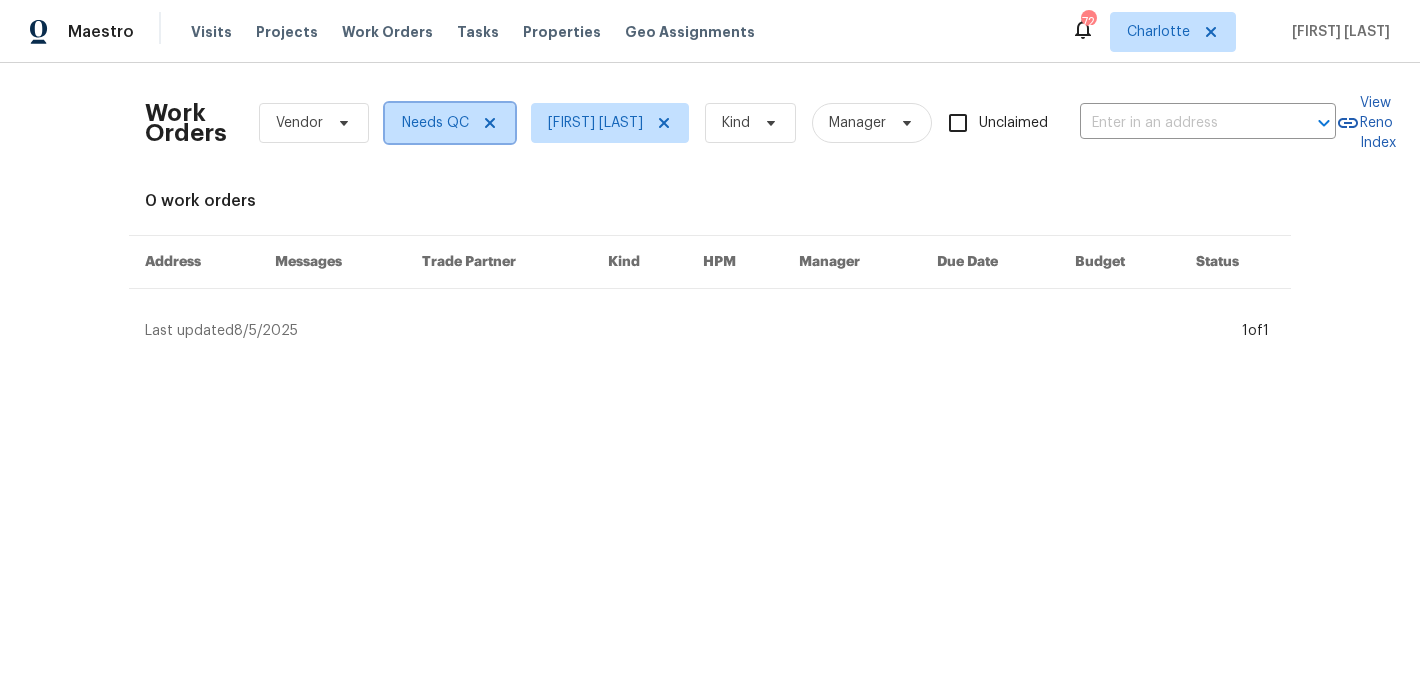 click 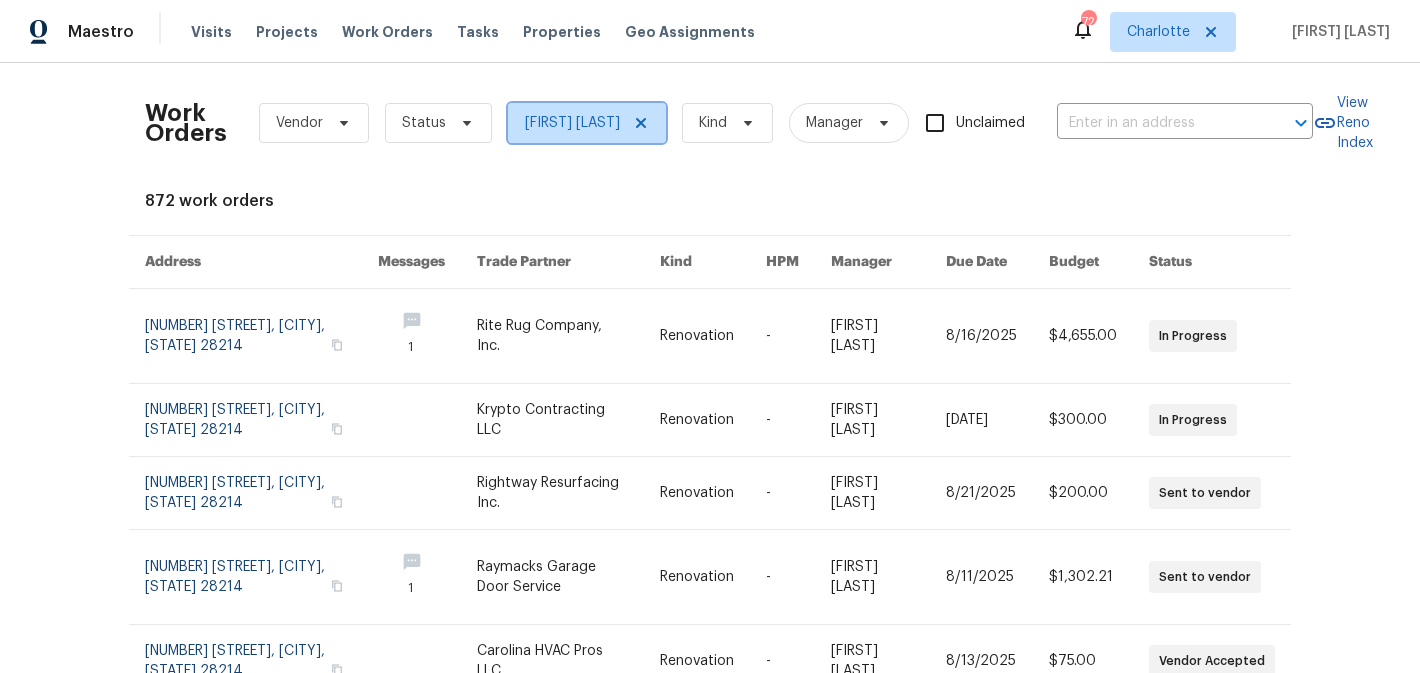 click 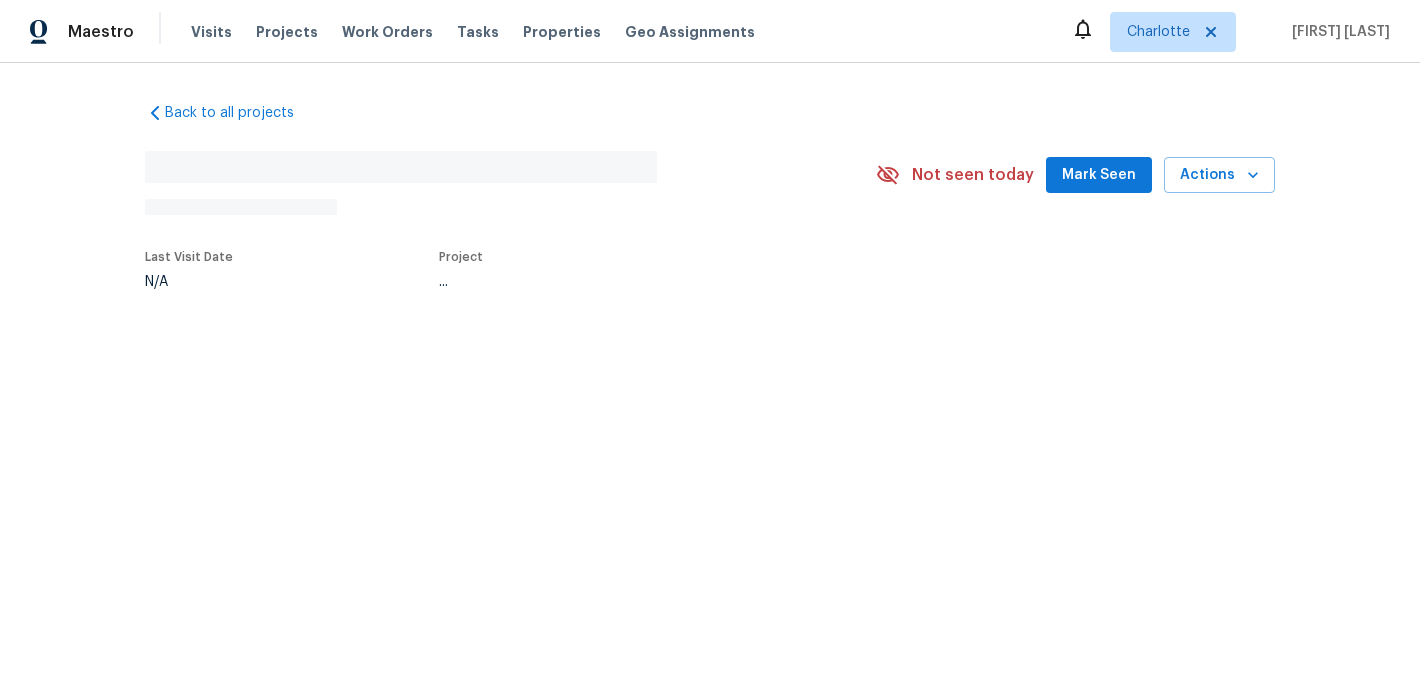 scroll, scrollTop: 0, scrollLeft: 0, axis: both 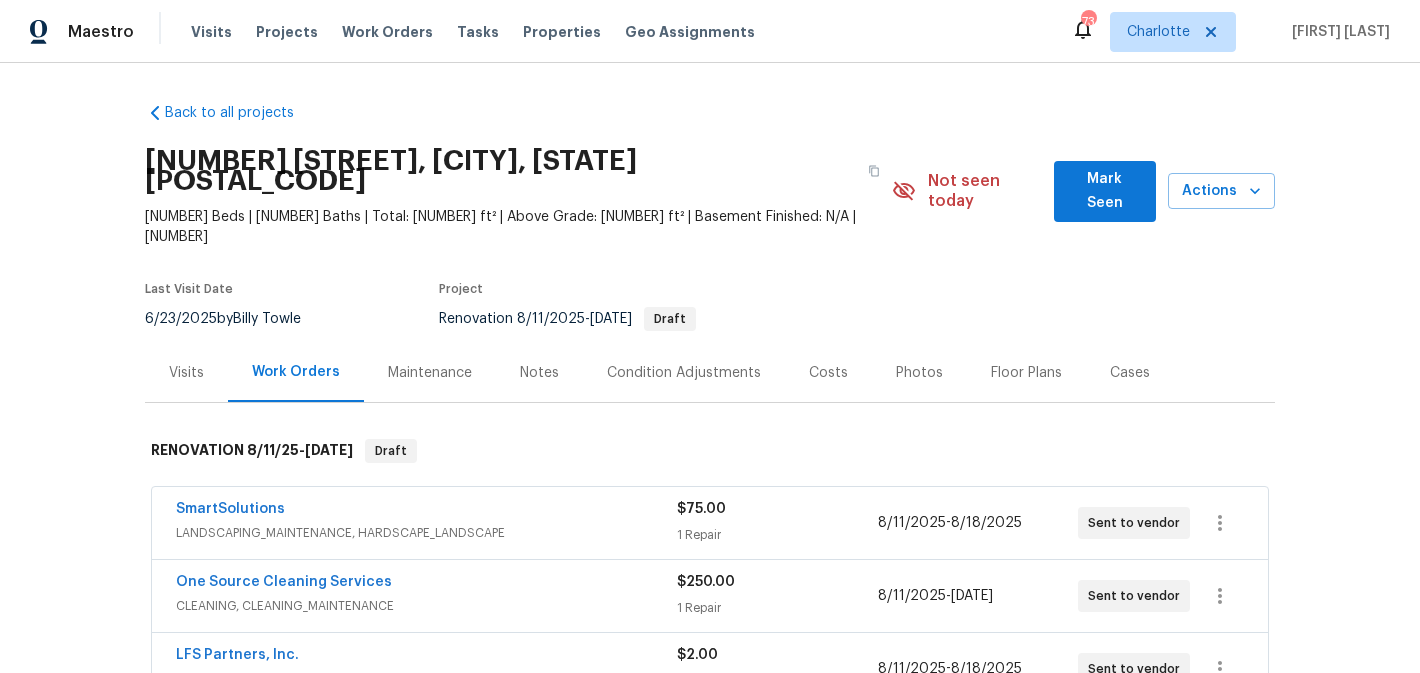 click on "Mark Seen" at bounding box center [1105, 191] 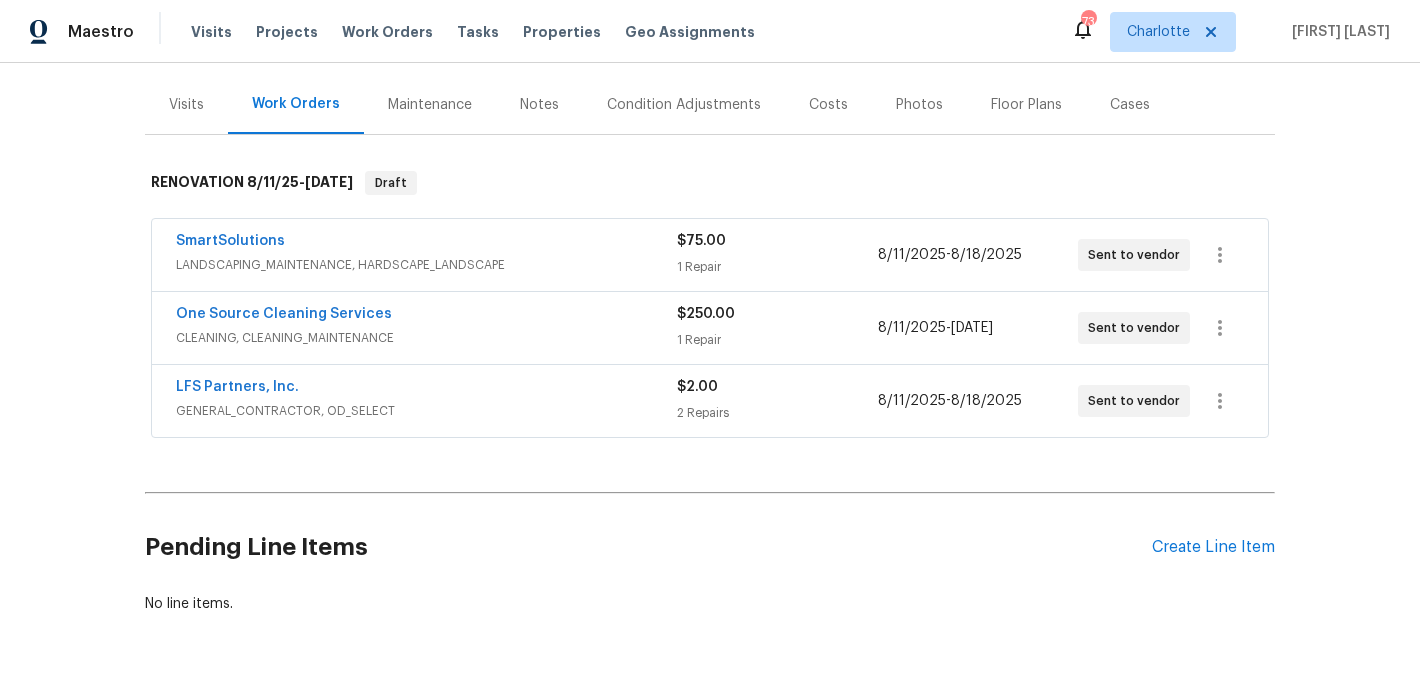 scroll, scrollTop: 226, scrollLeft: 0, axis: vertical 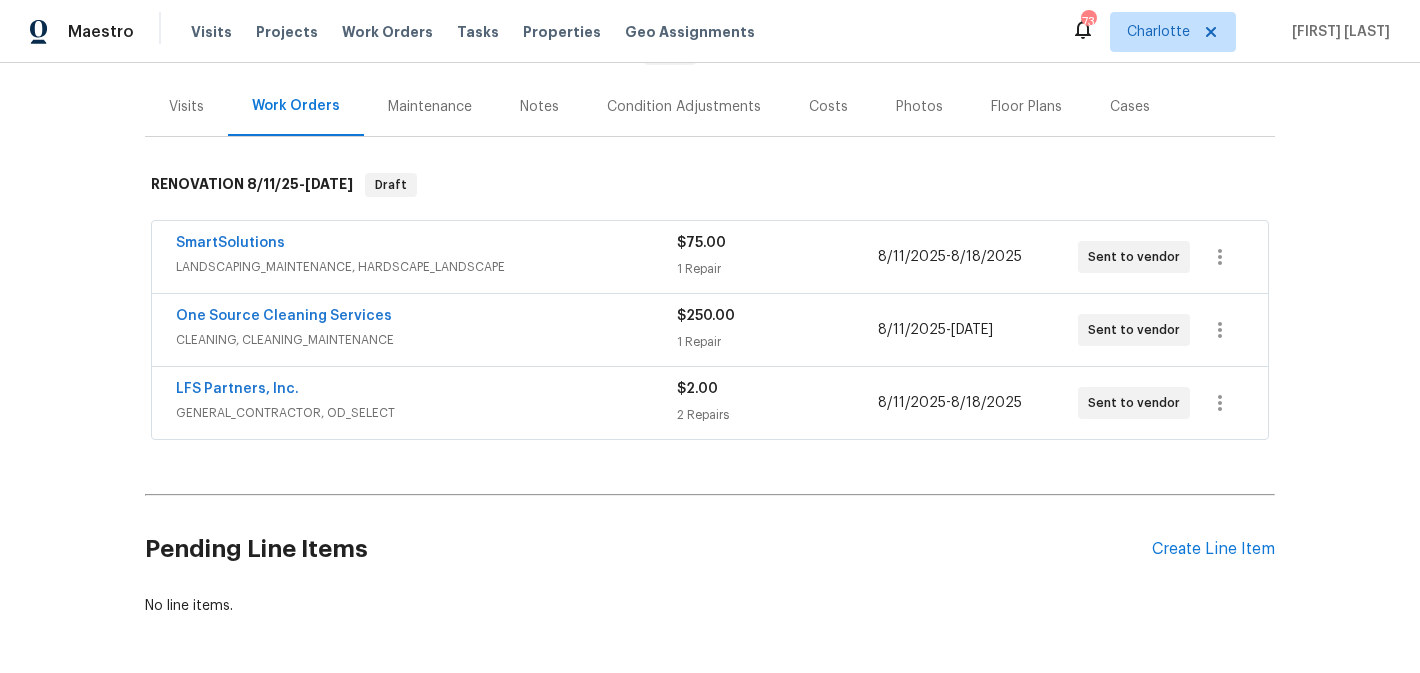 click on "Notes" at bounding box center [539, 107] 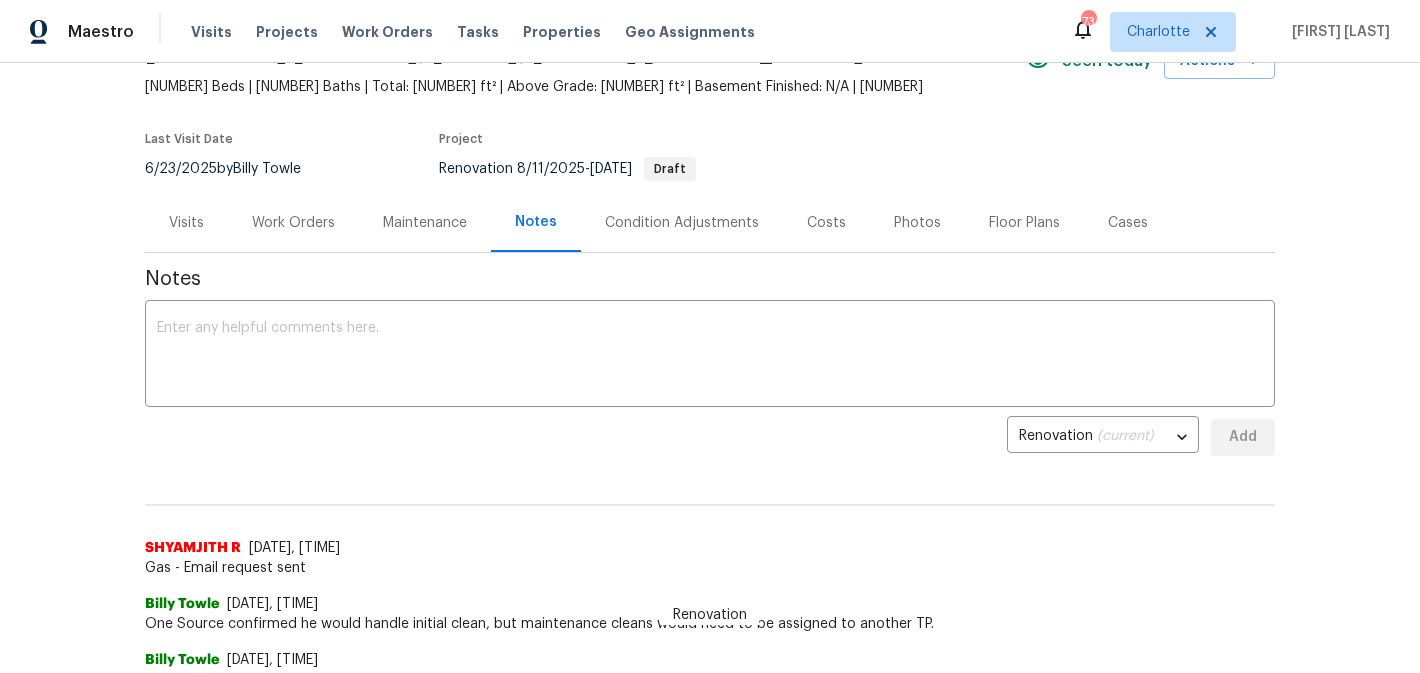 scroll, scrollTop: 0, scrollLeft: 0, axis: both 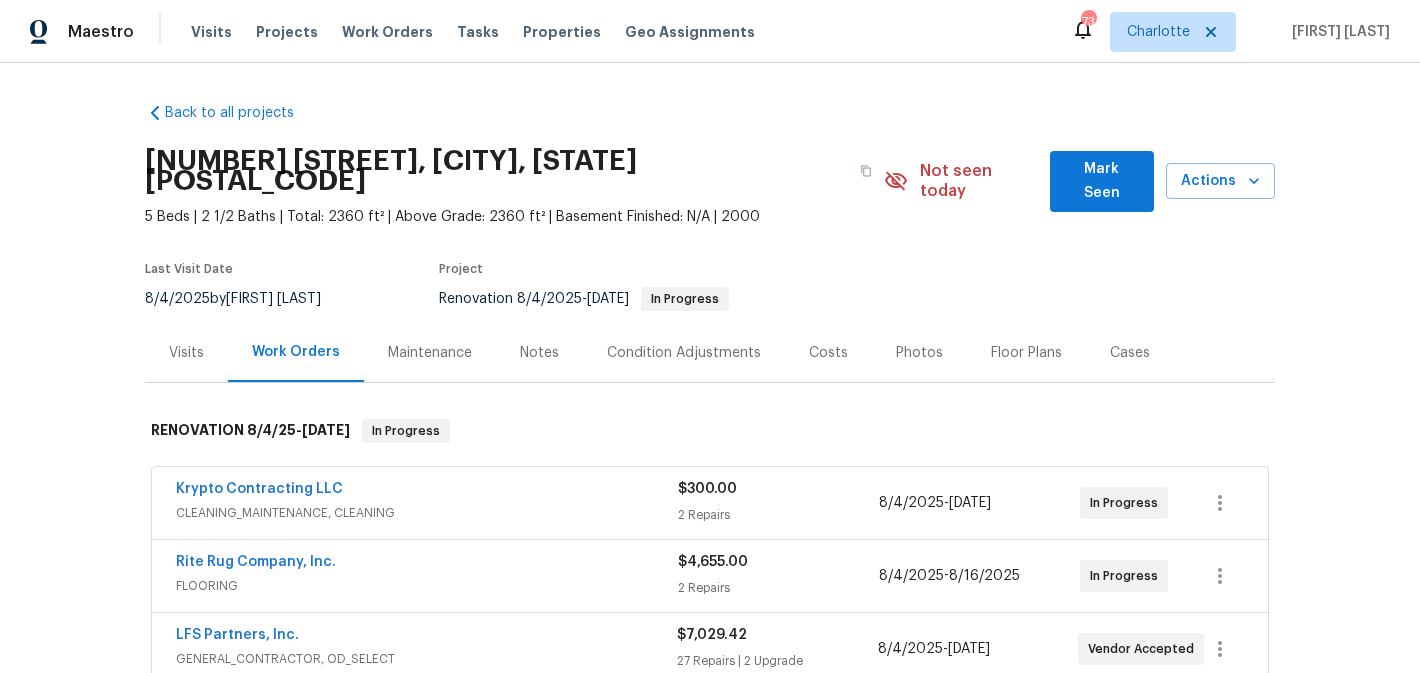 click on "Mark Seen" at bounding box center [1102, 181] 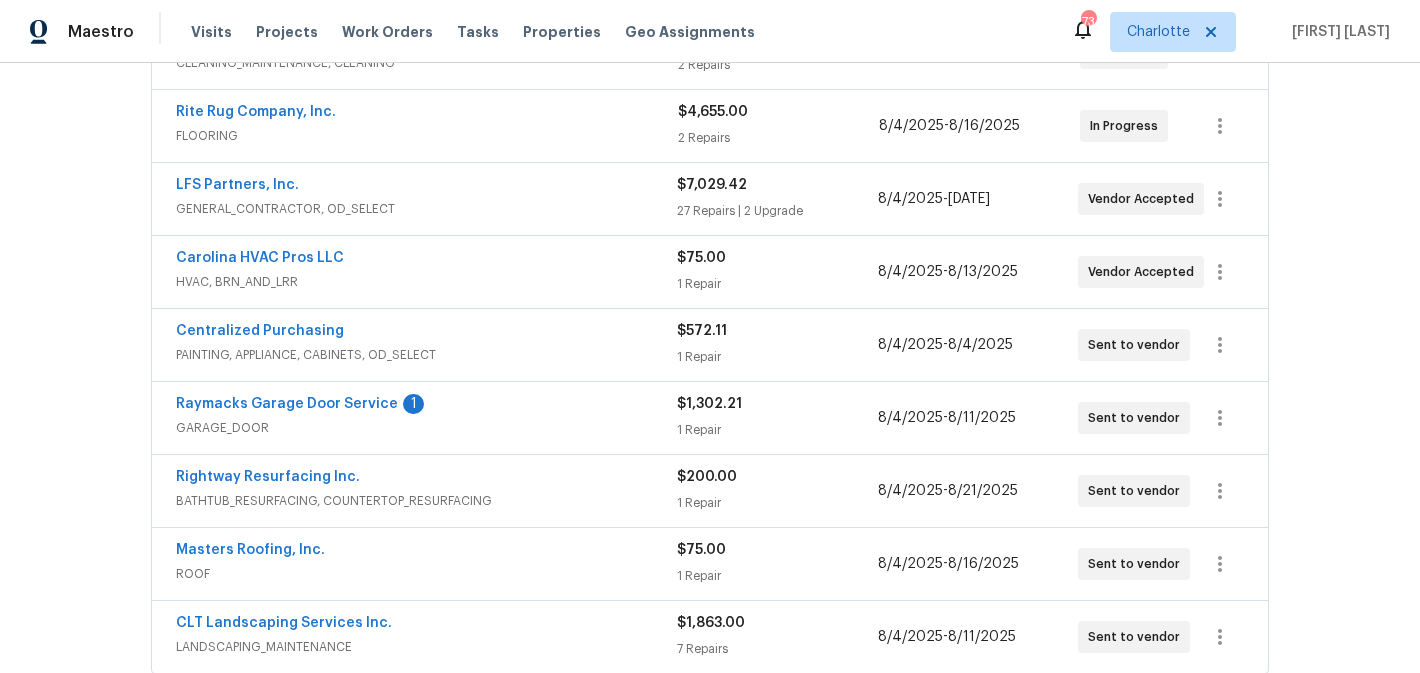 scroll, scrollTop: 437, scrollLeft: 0, axis: vertical 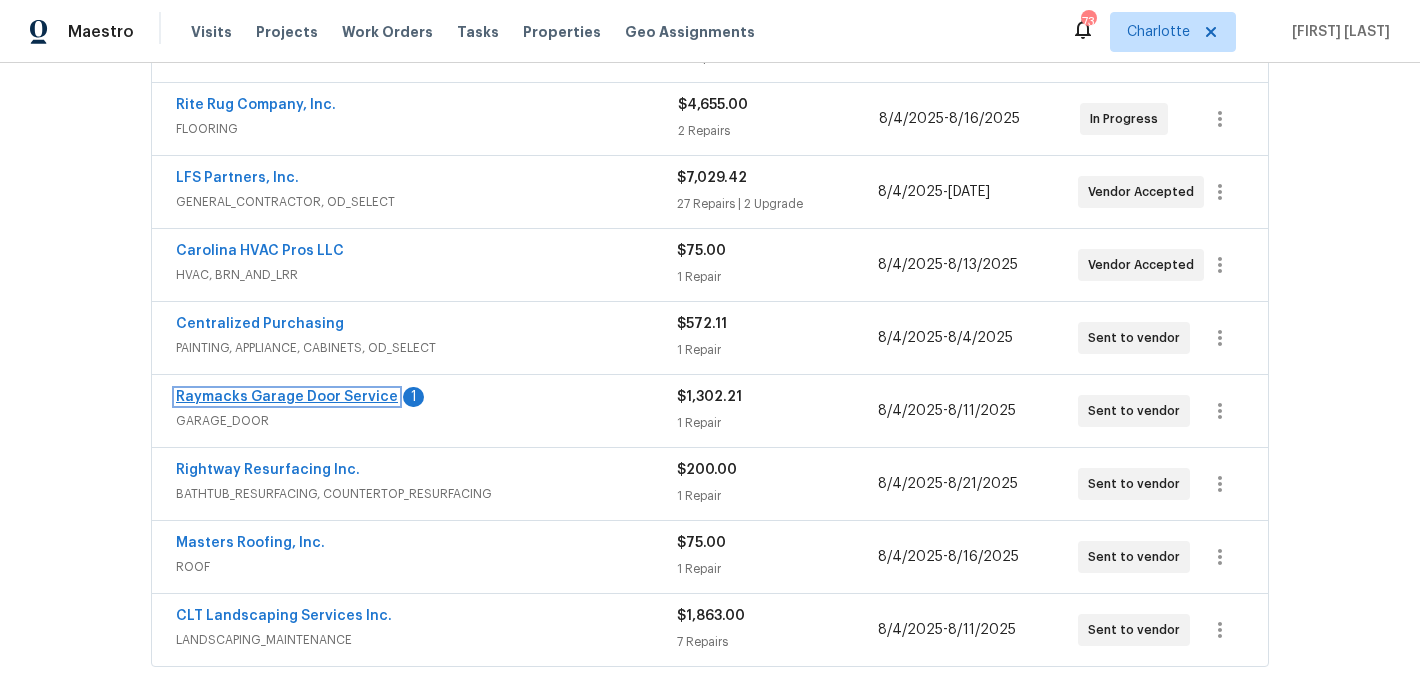 click on "Raymacks Garage Door Service" at bounding box center (287, 397) 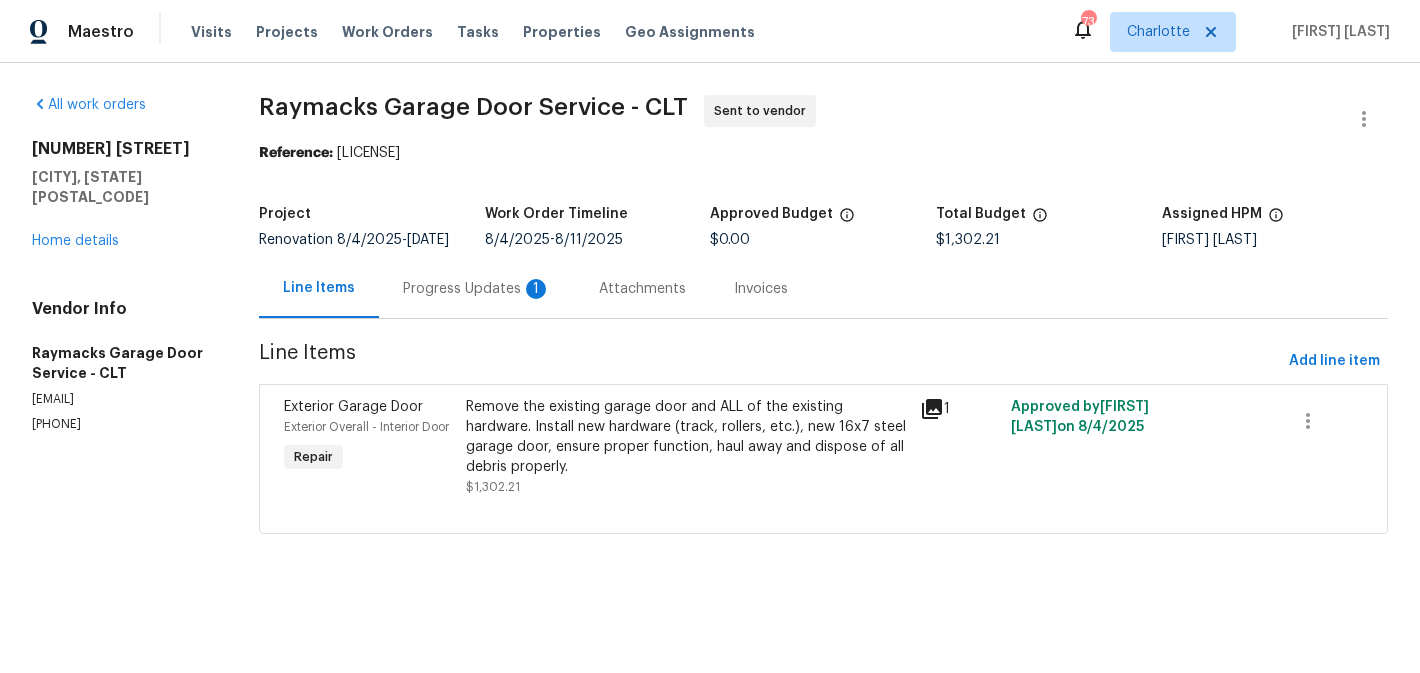click on "Progress Updates 1" at bounding box center (477, 289) 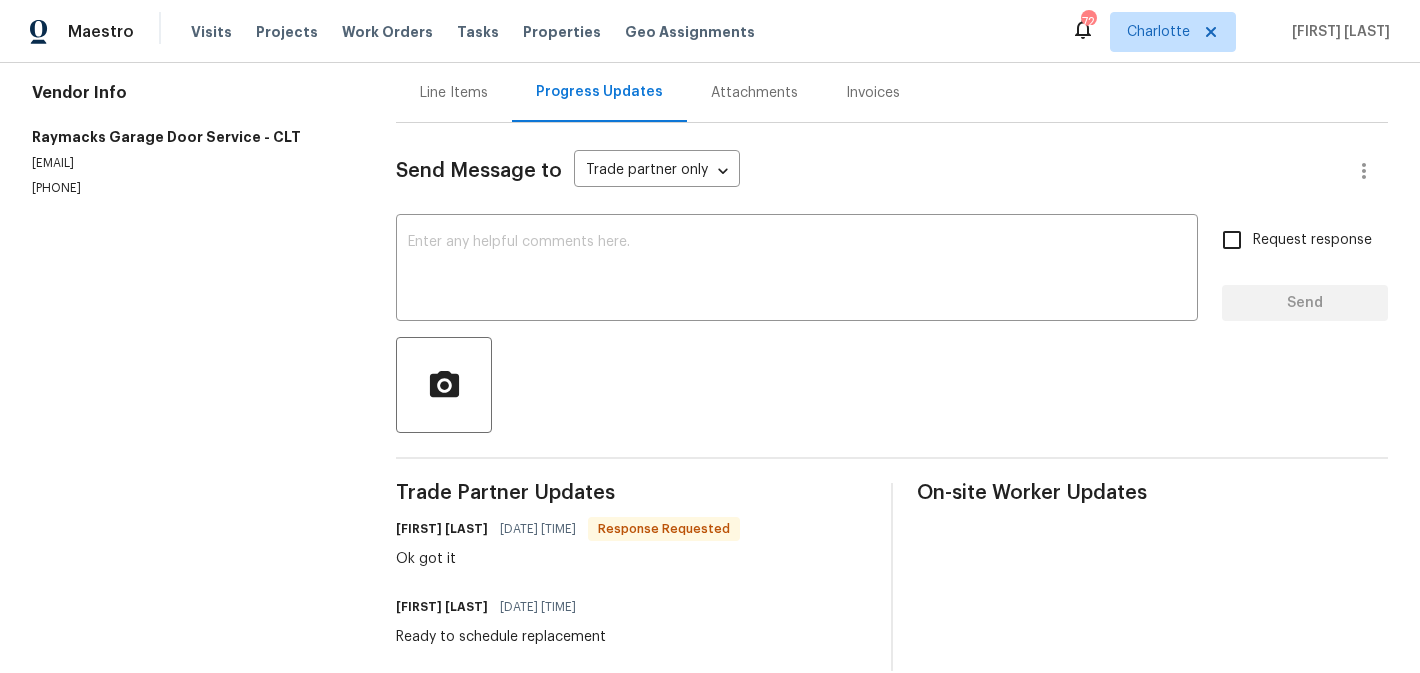 scroll, scrollTop: 240, scrollLeft: 0, axis: vertical 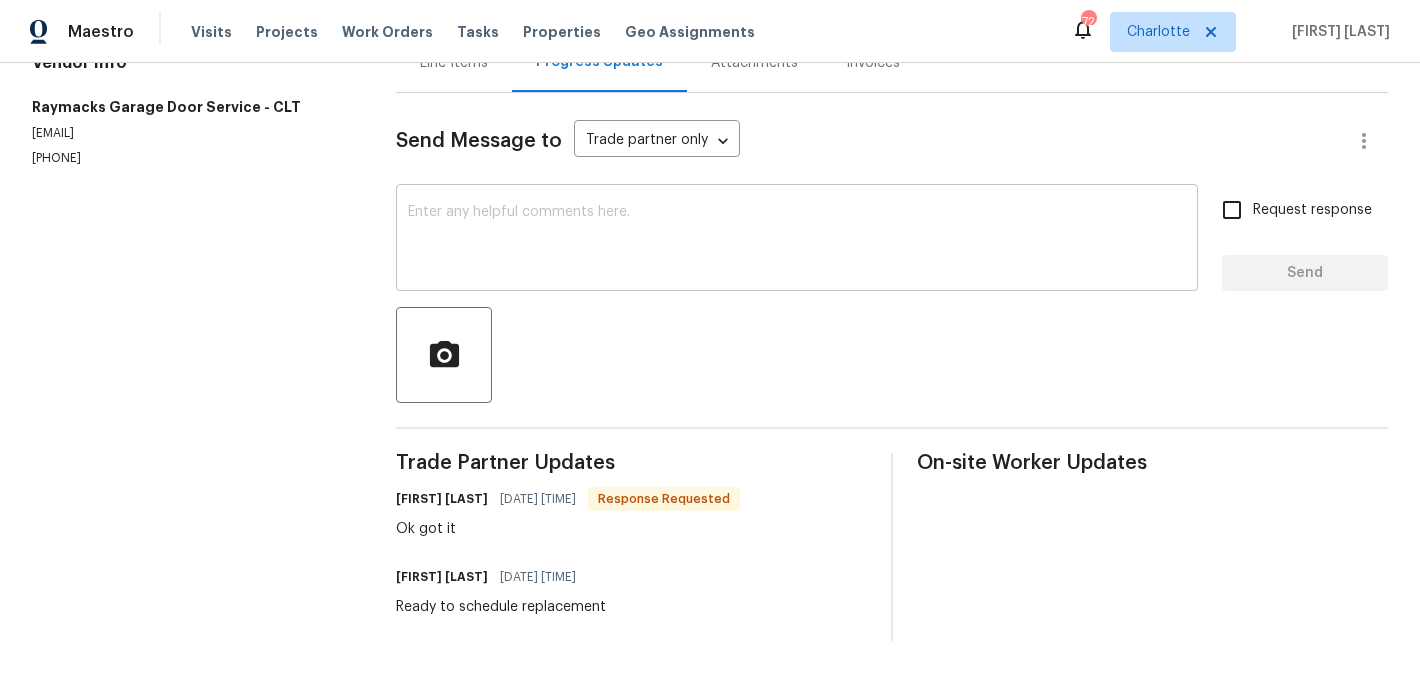 click at bounding box center [797, 240] 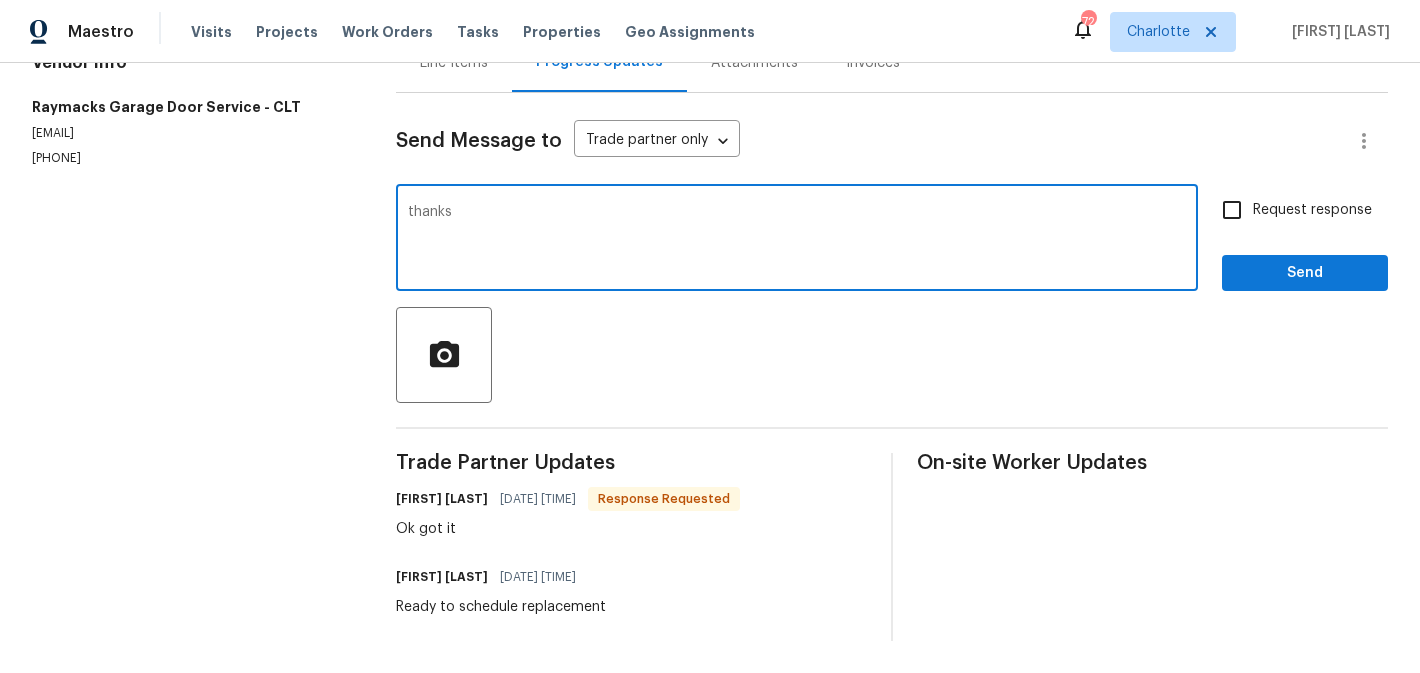 type on "thanks" 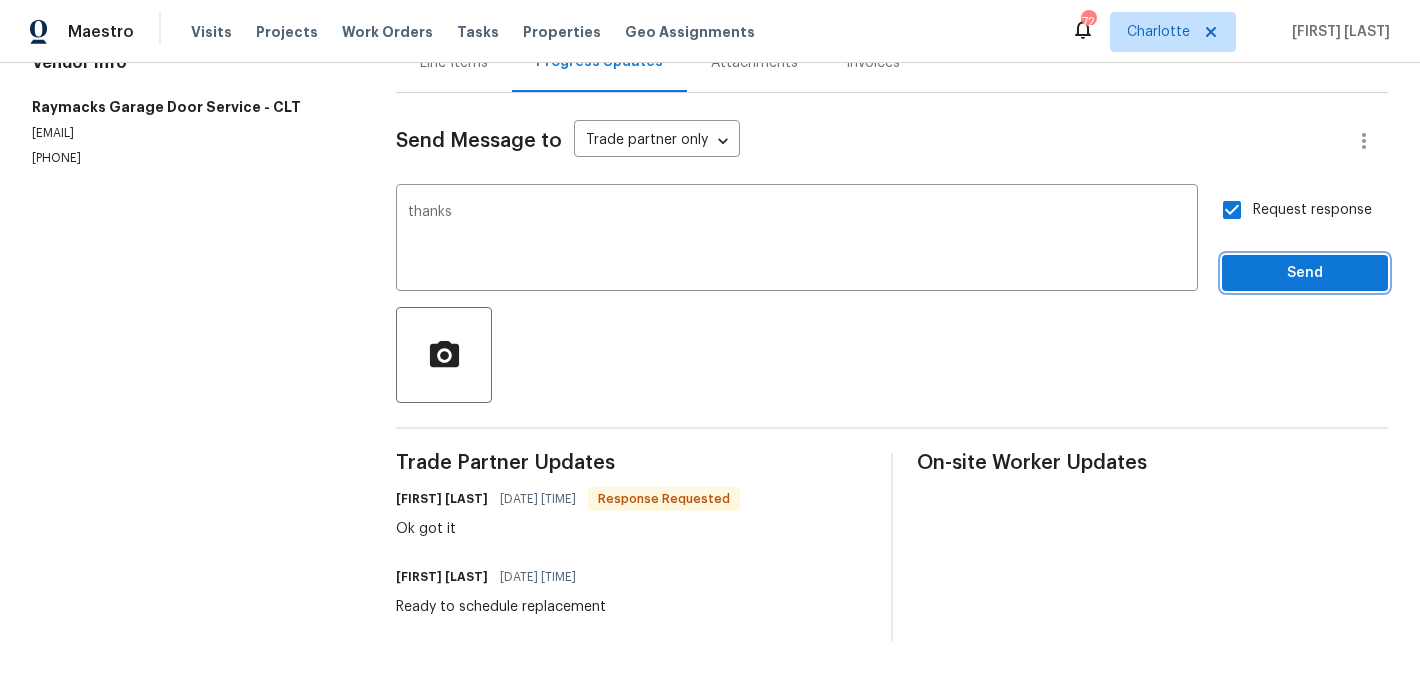 click on "Send" at bounding box center (1305, 273) 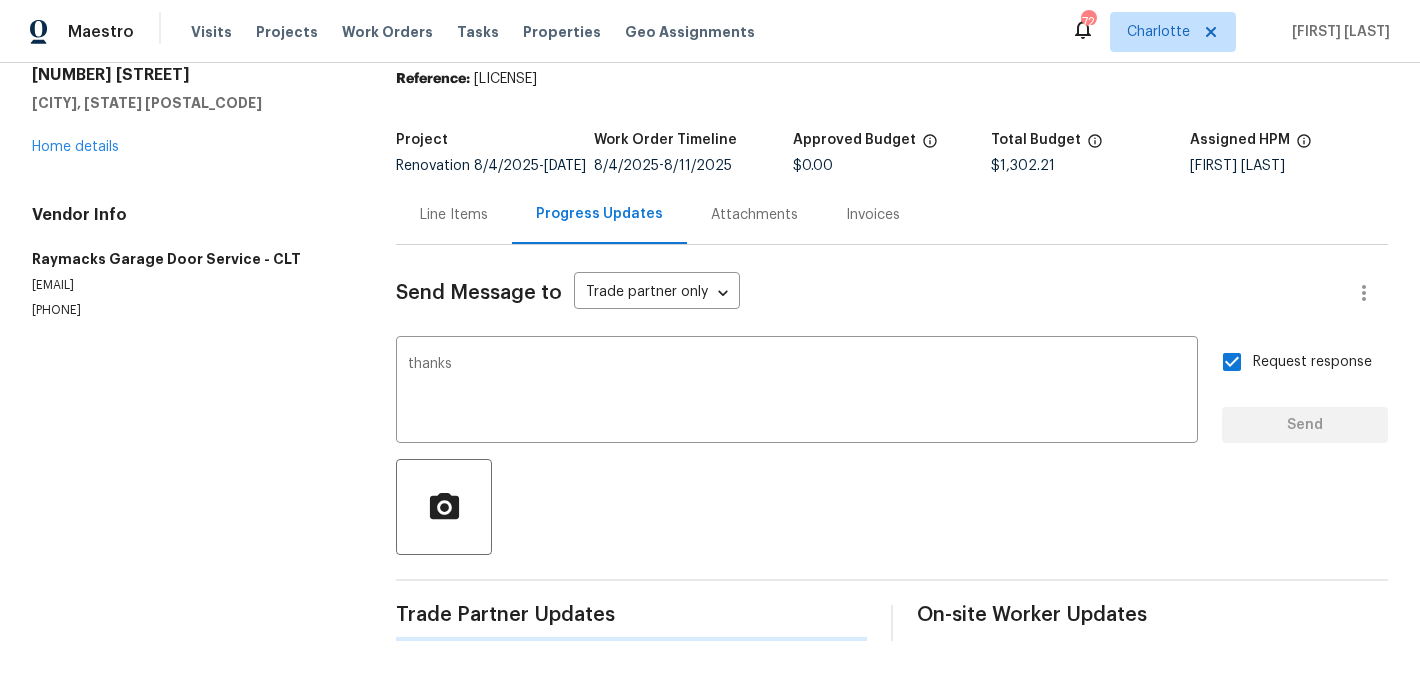 type 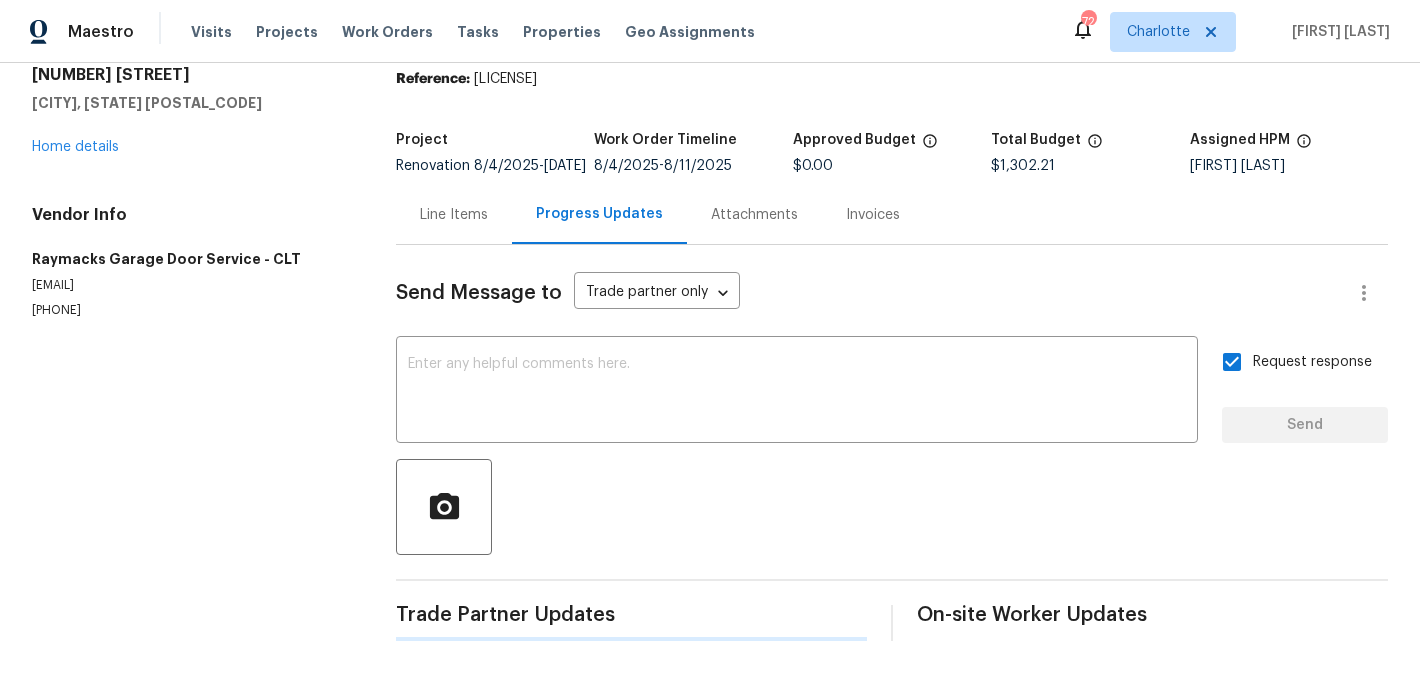 scroll, scrollTop: 240, scrollLeft: 0, axis: vertical 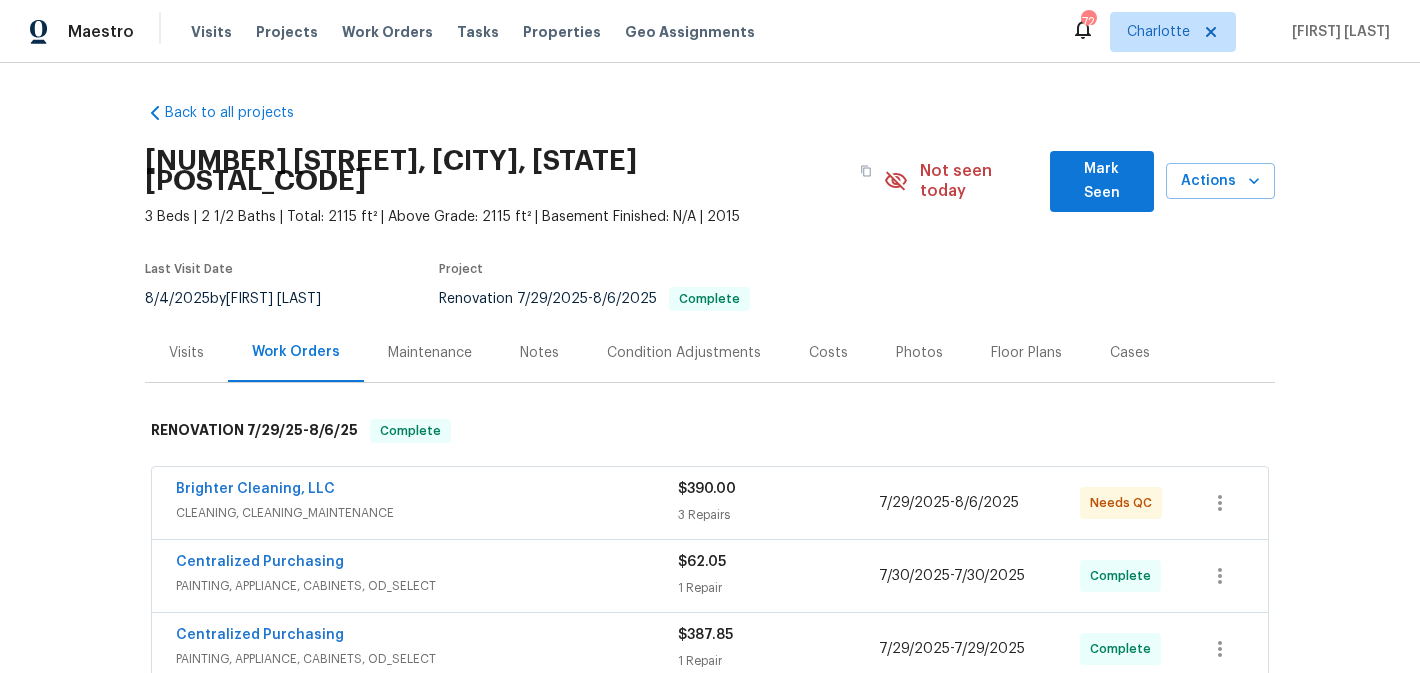 click on "Mark Seen" at bounding box center (1102, 181) 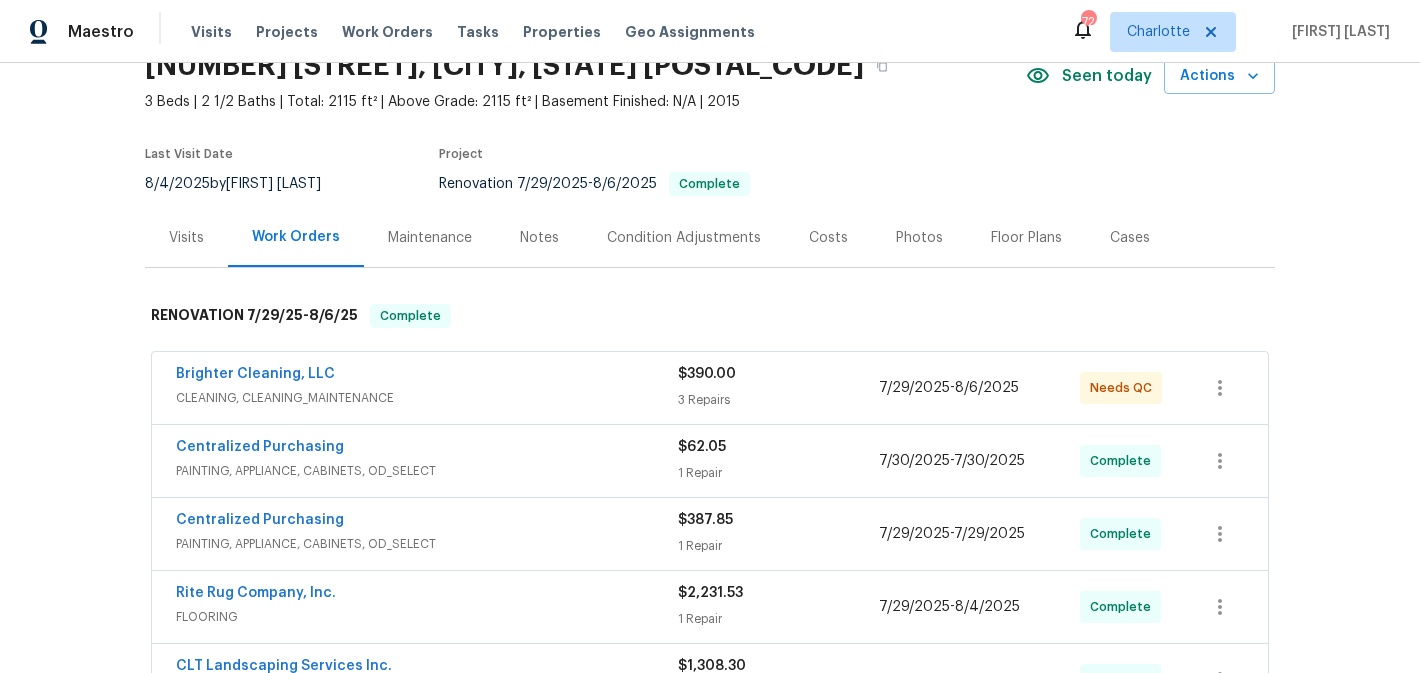scroll, scrollTop: 140, scrollLeft: 0, axis: vertical 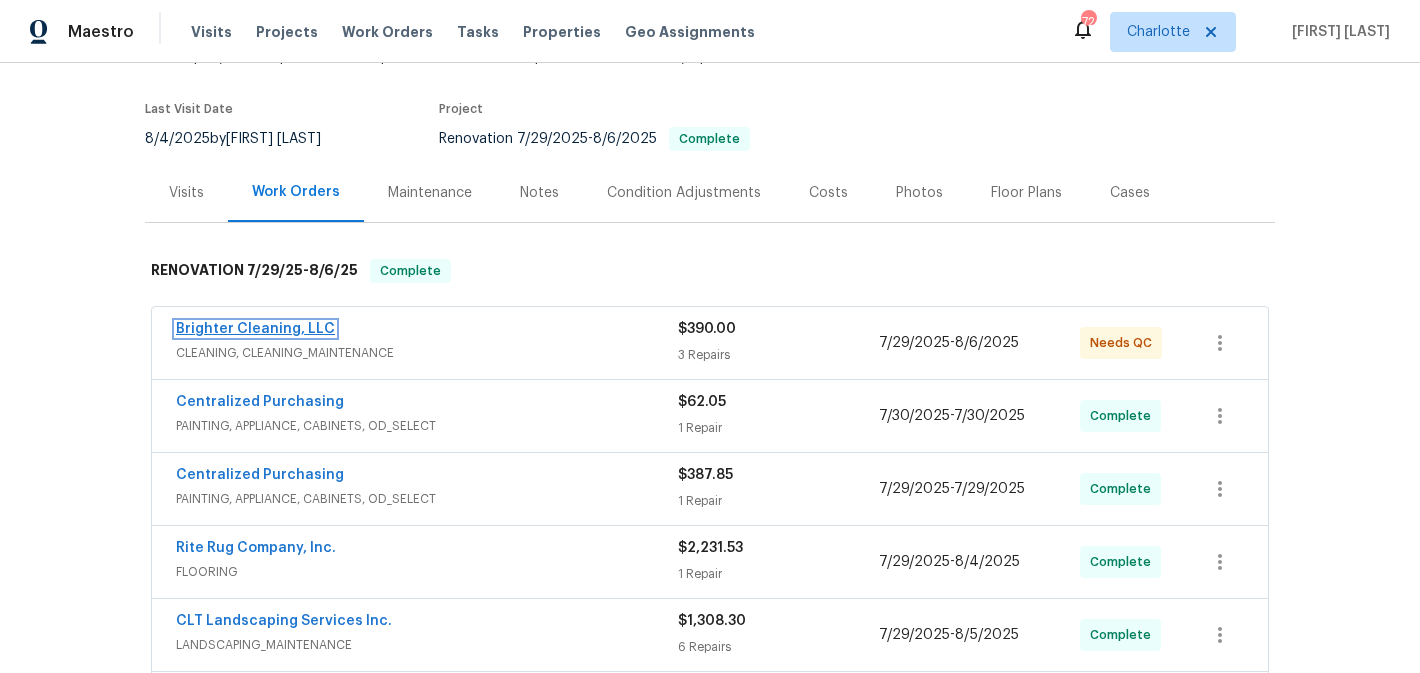 click on "Brighter Cleaning, LLC" at bounding box center [255, 329] 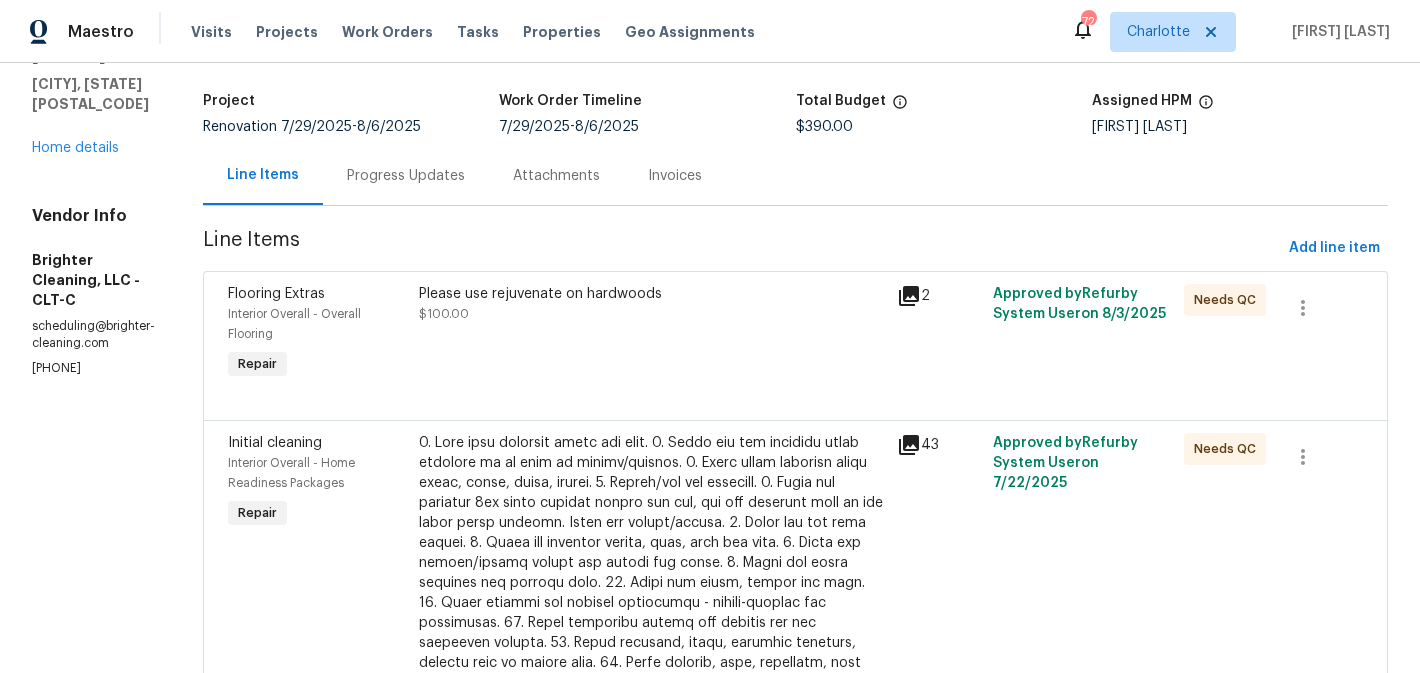 scroll, scrollTop: 197, scrollLeft: 0, axis: vertical 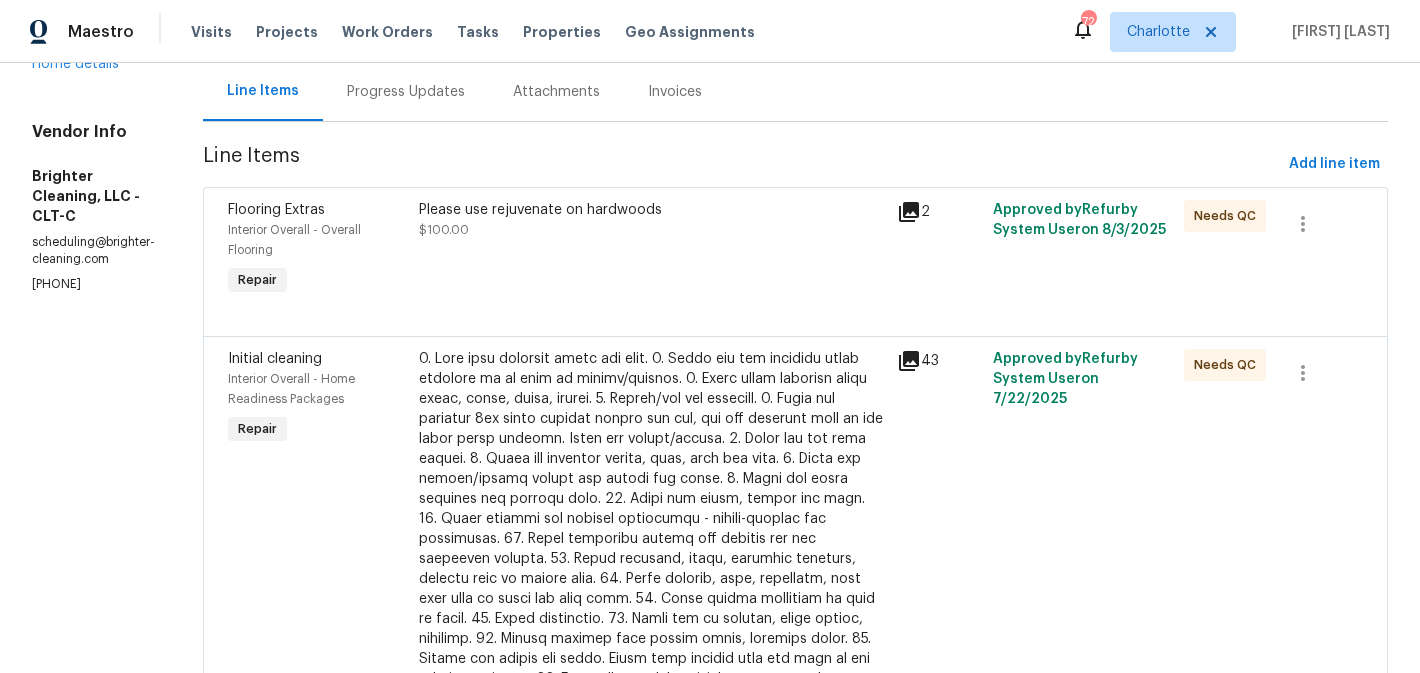 click at bounding box center (652, 549) 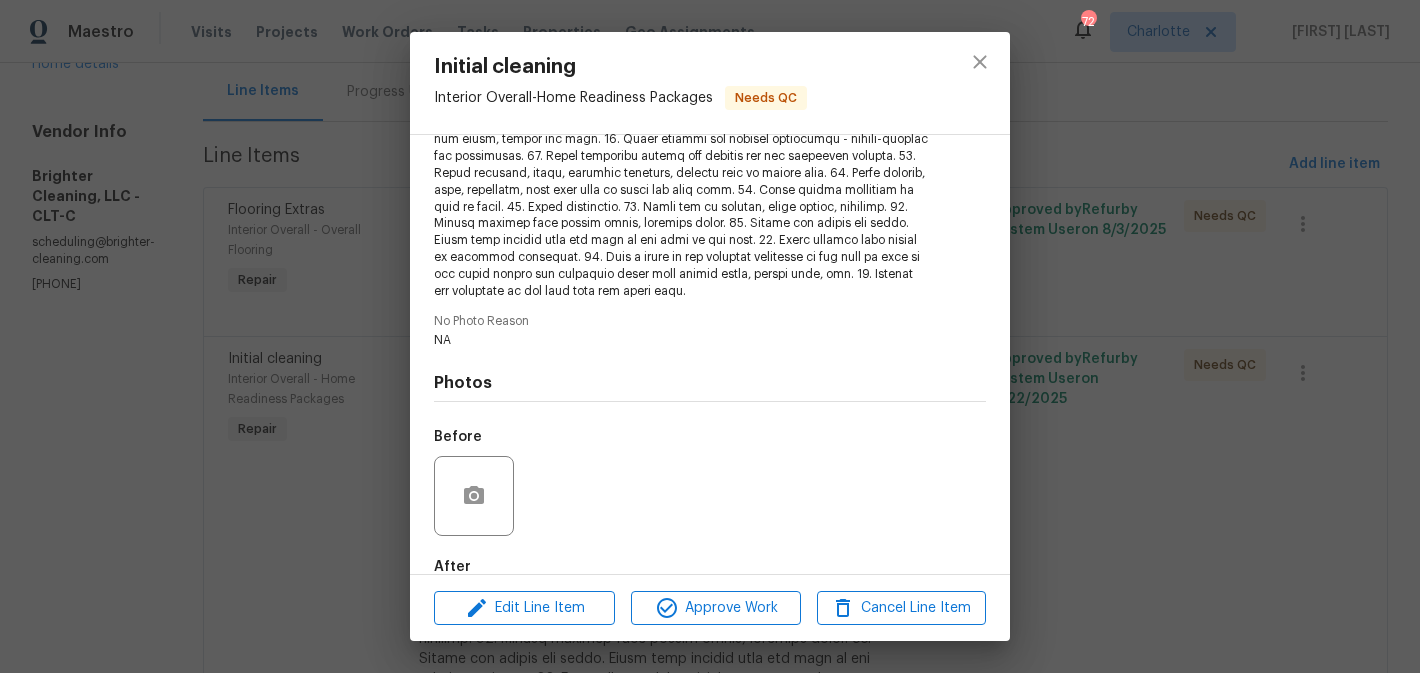 scroll, scrollTop: 449, scrollLeft: 0, axis: vertical 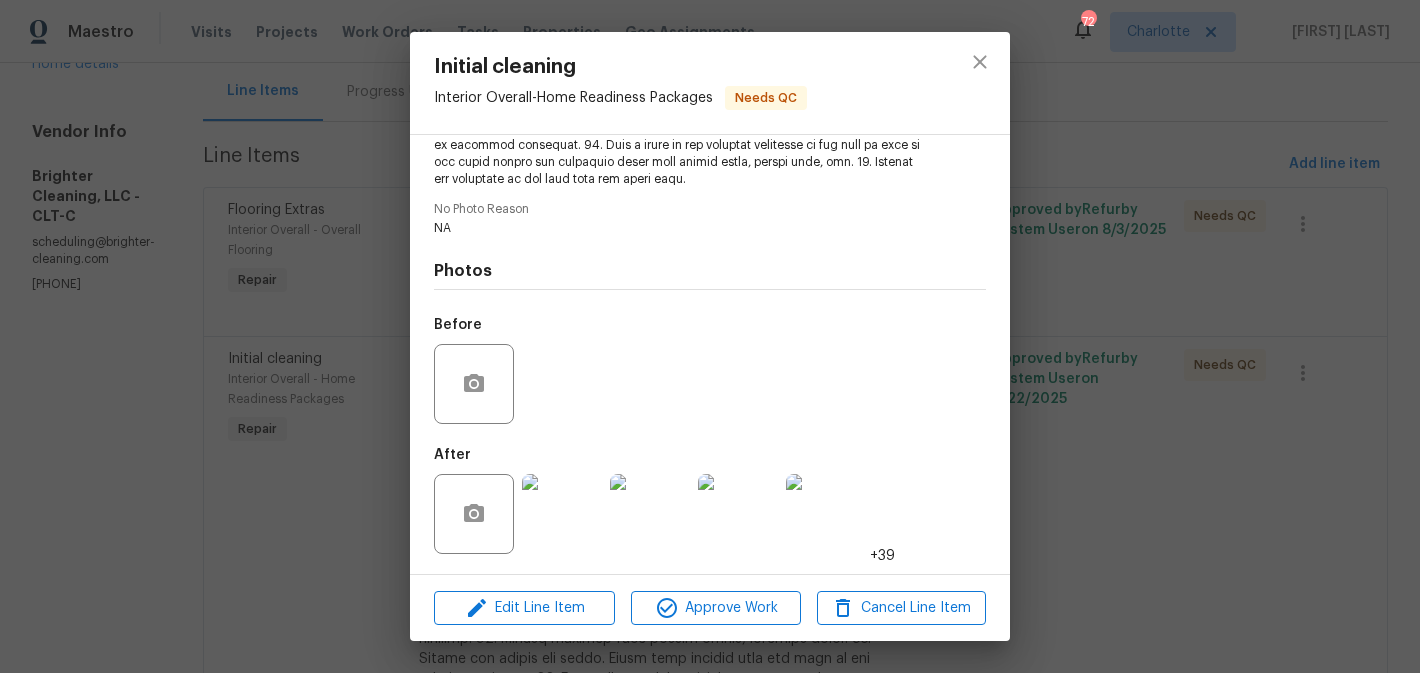 click at bounding box center (562, 514) 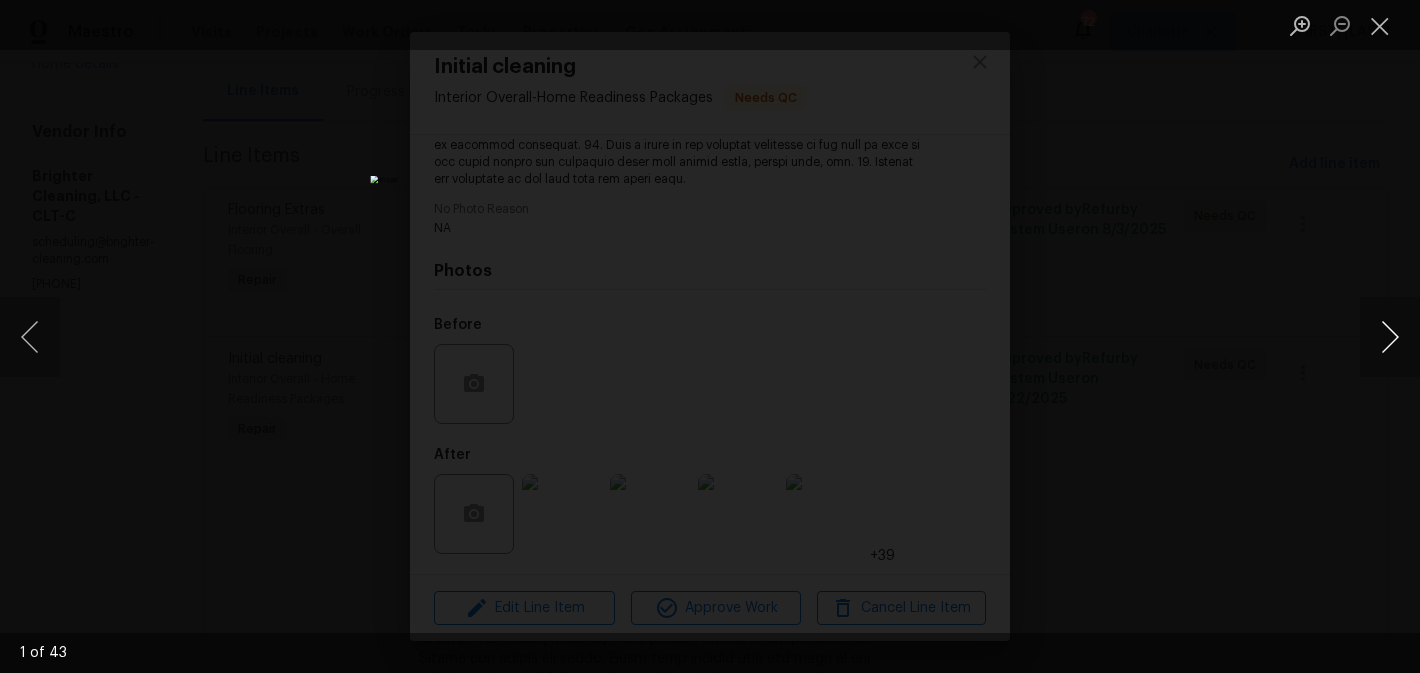 click at bounding box center (1390, 337) 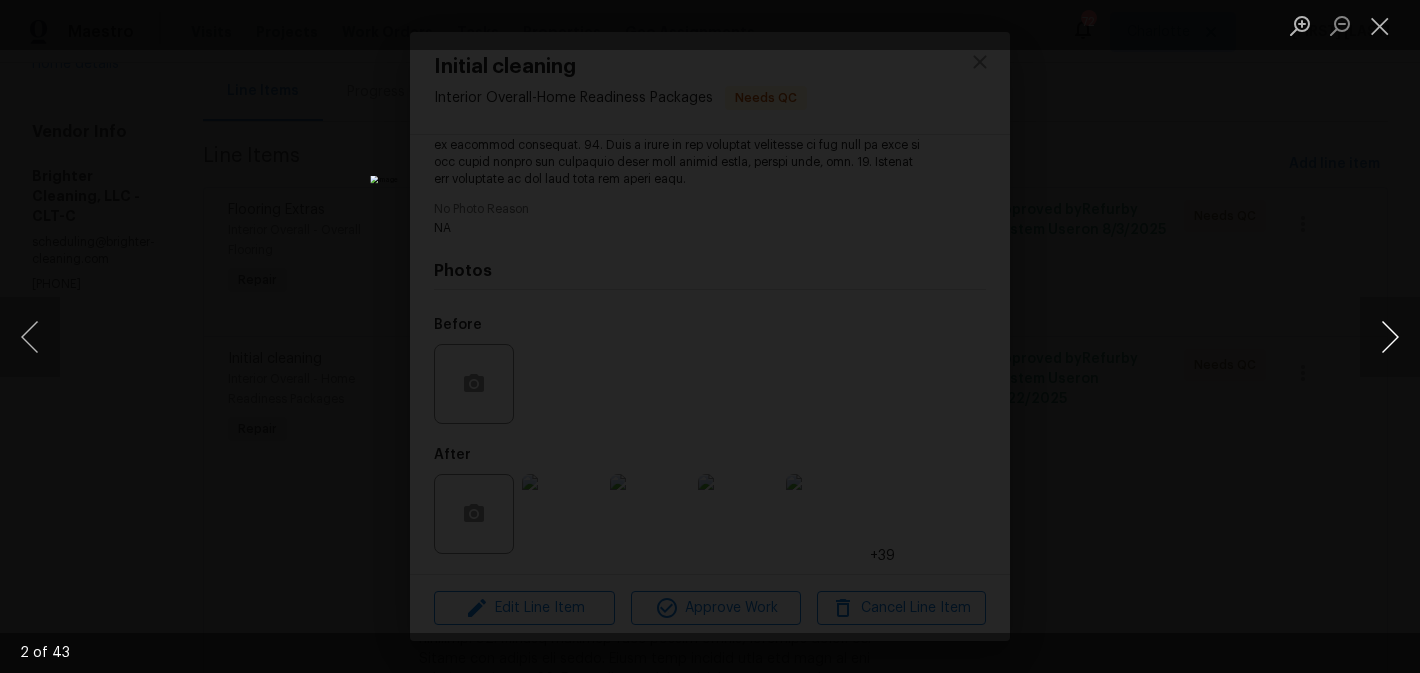 click at bounding box center [1390, 337] 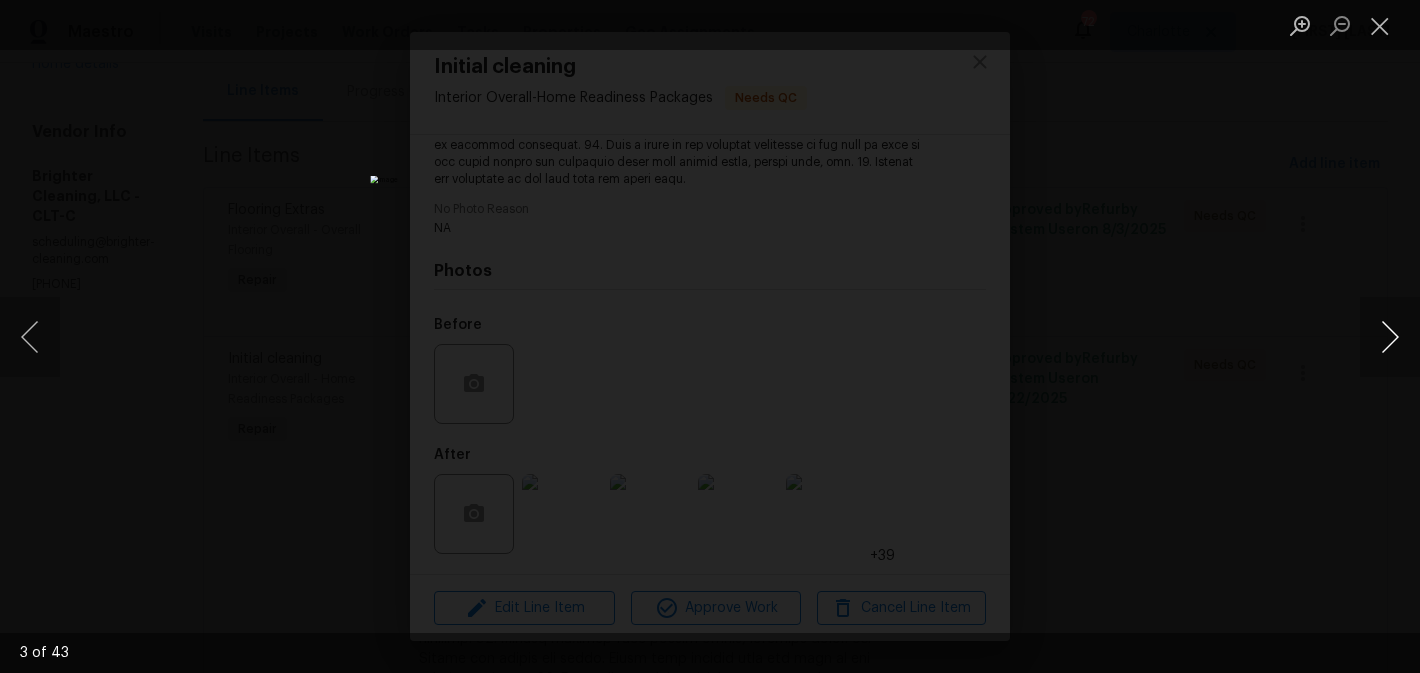 click at bounding box center [1390, 337] 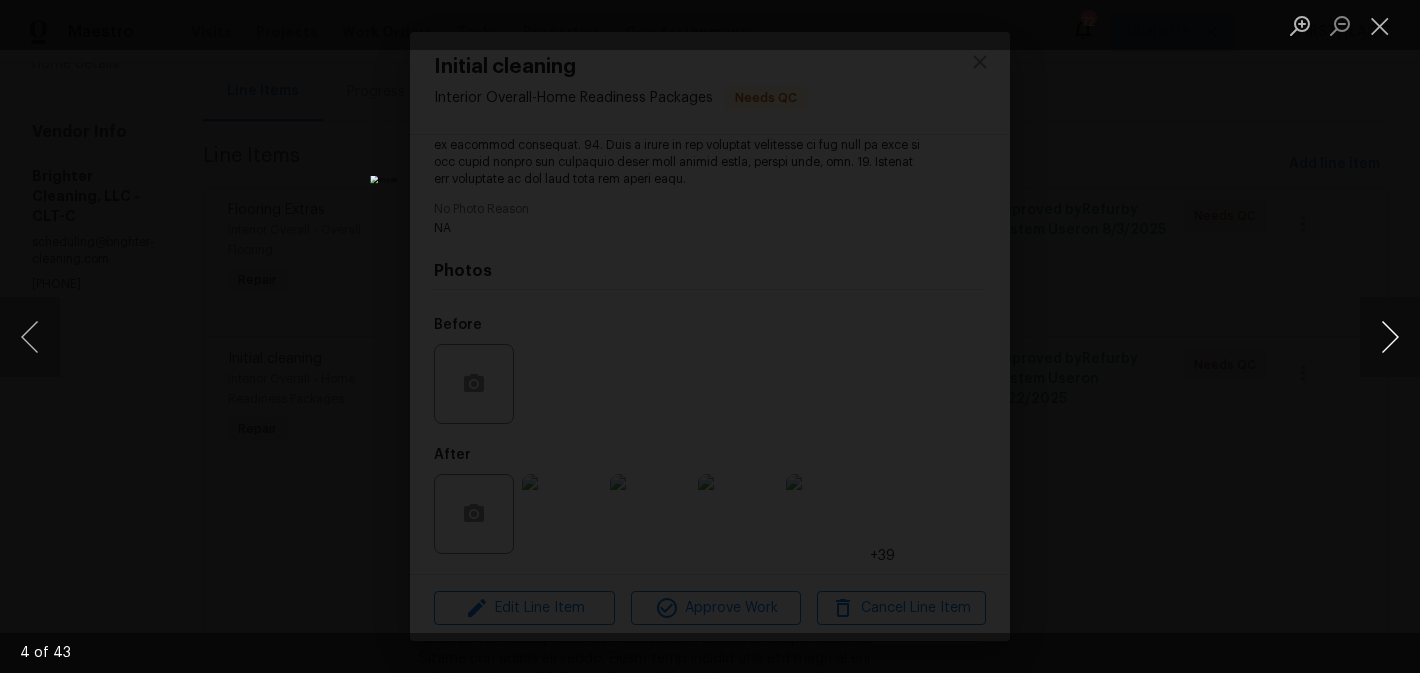 click at bounding box center [1390, 337] 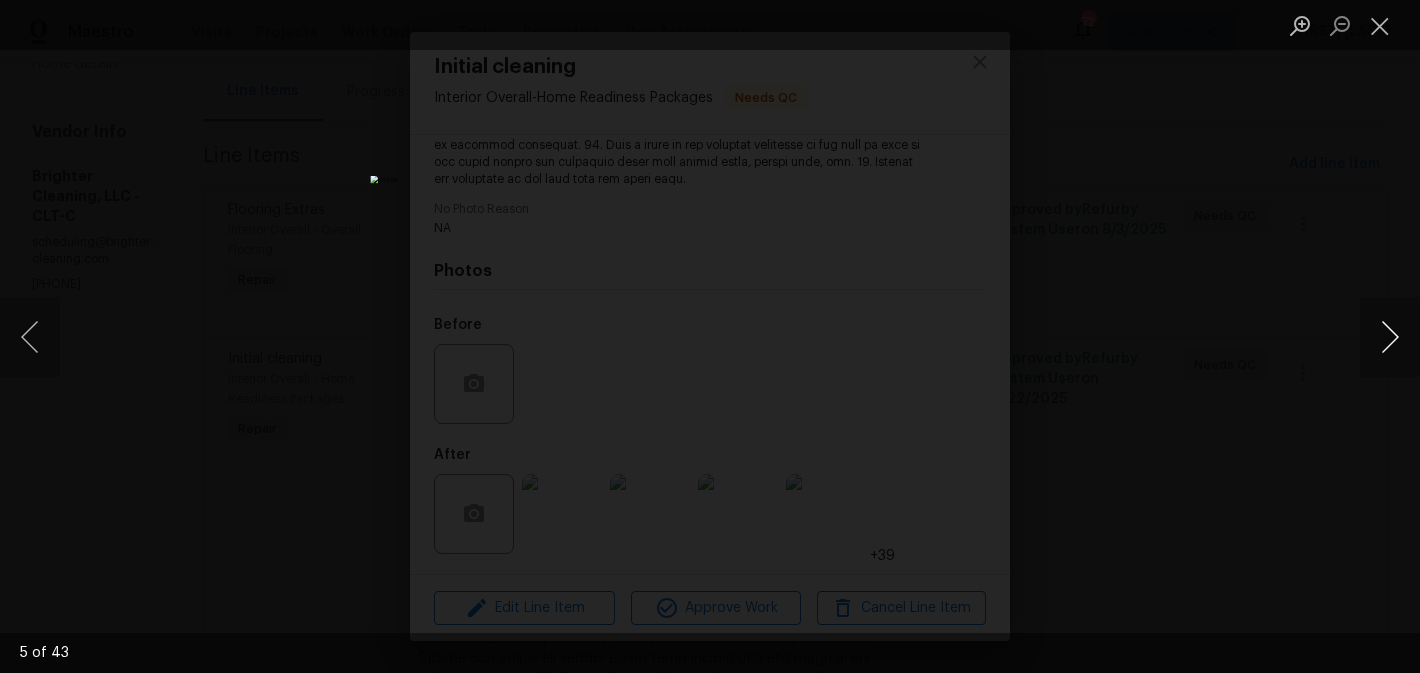 click at bounding box center [1390, 337] 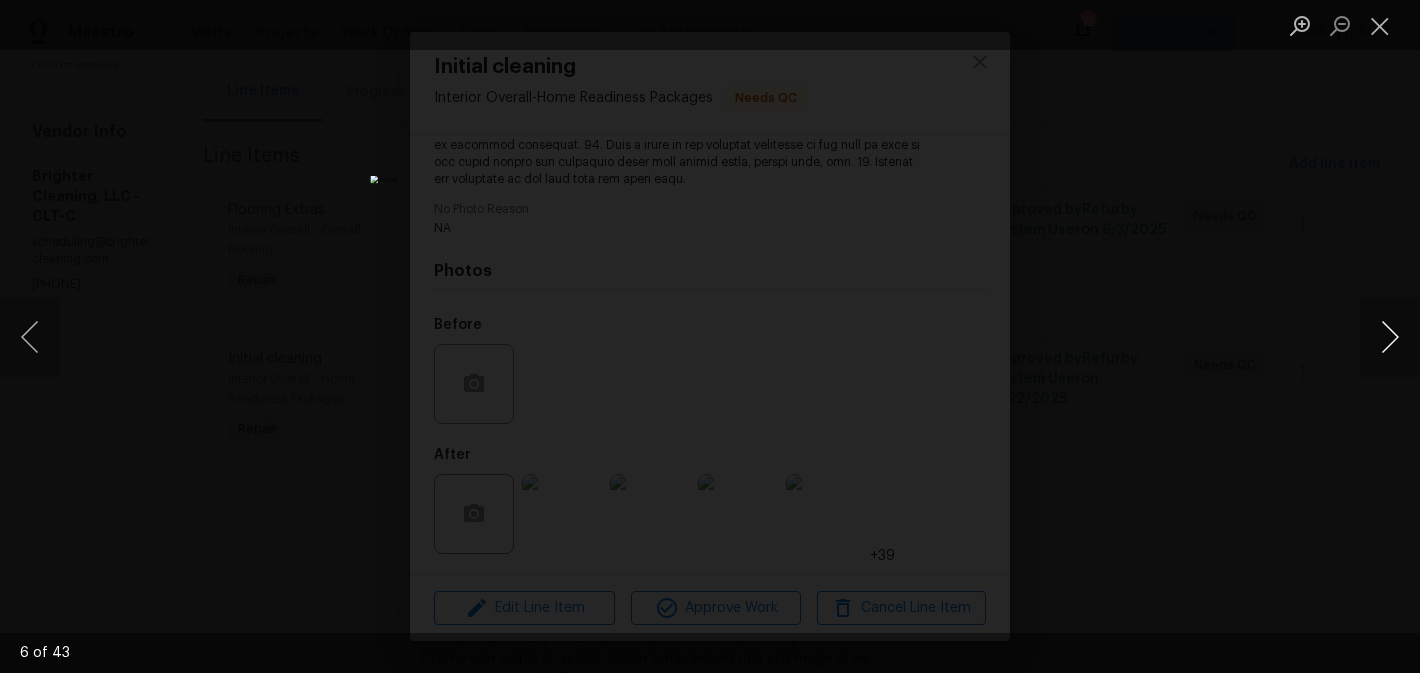 click at bounding box center (1390, 337) 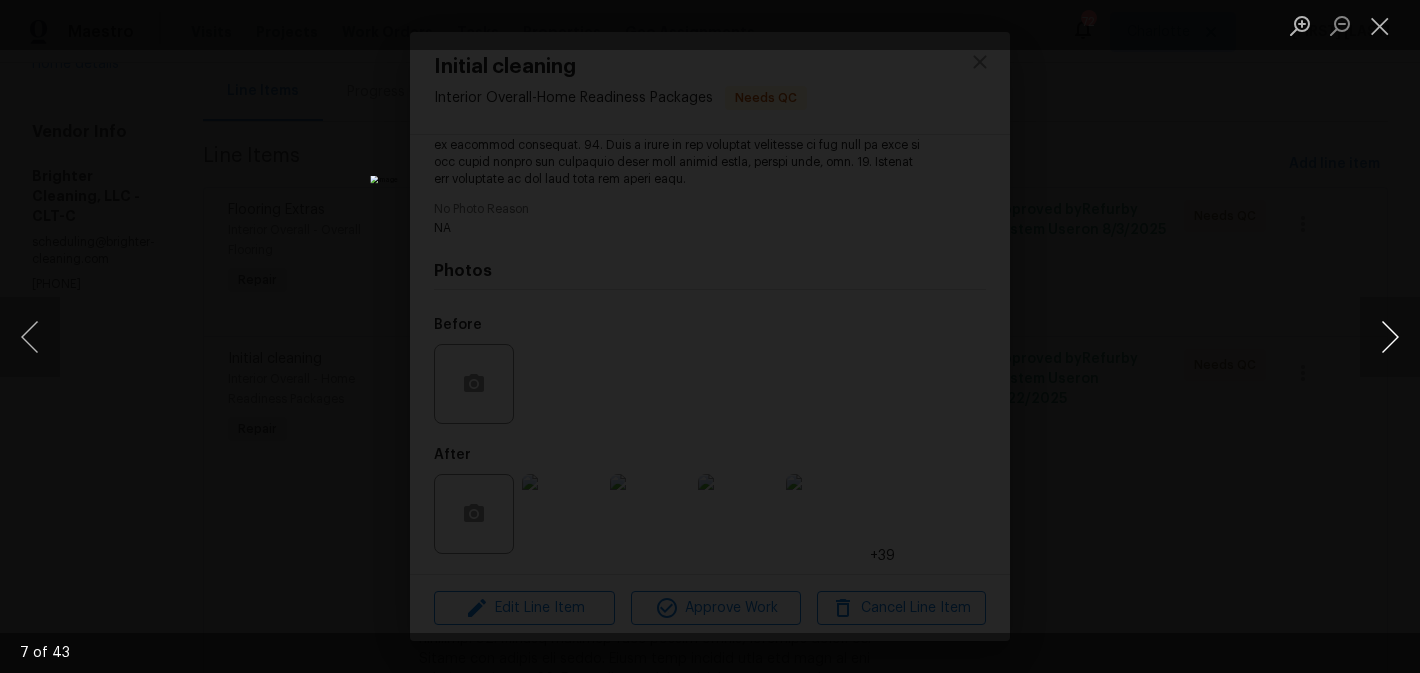 click at bounding box center [1390, 337] 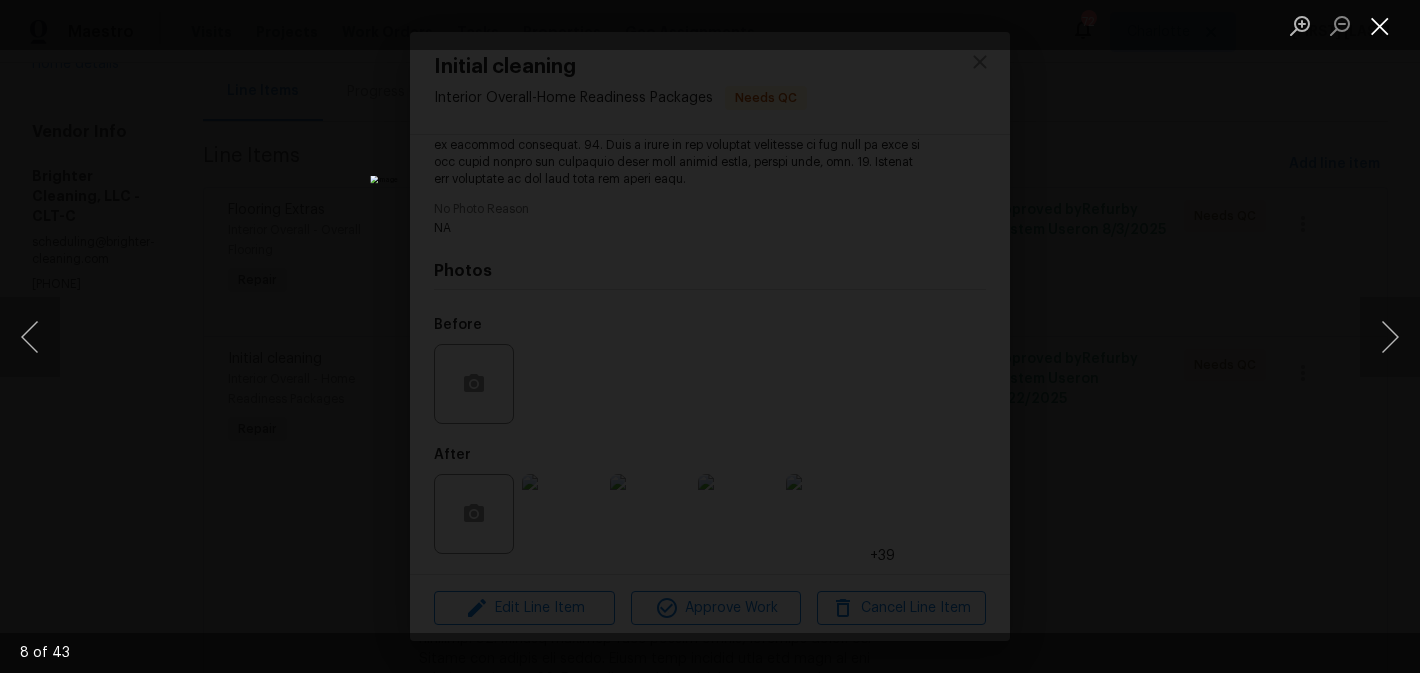 click at bounding box center [1380, 25] 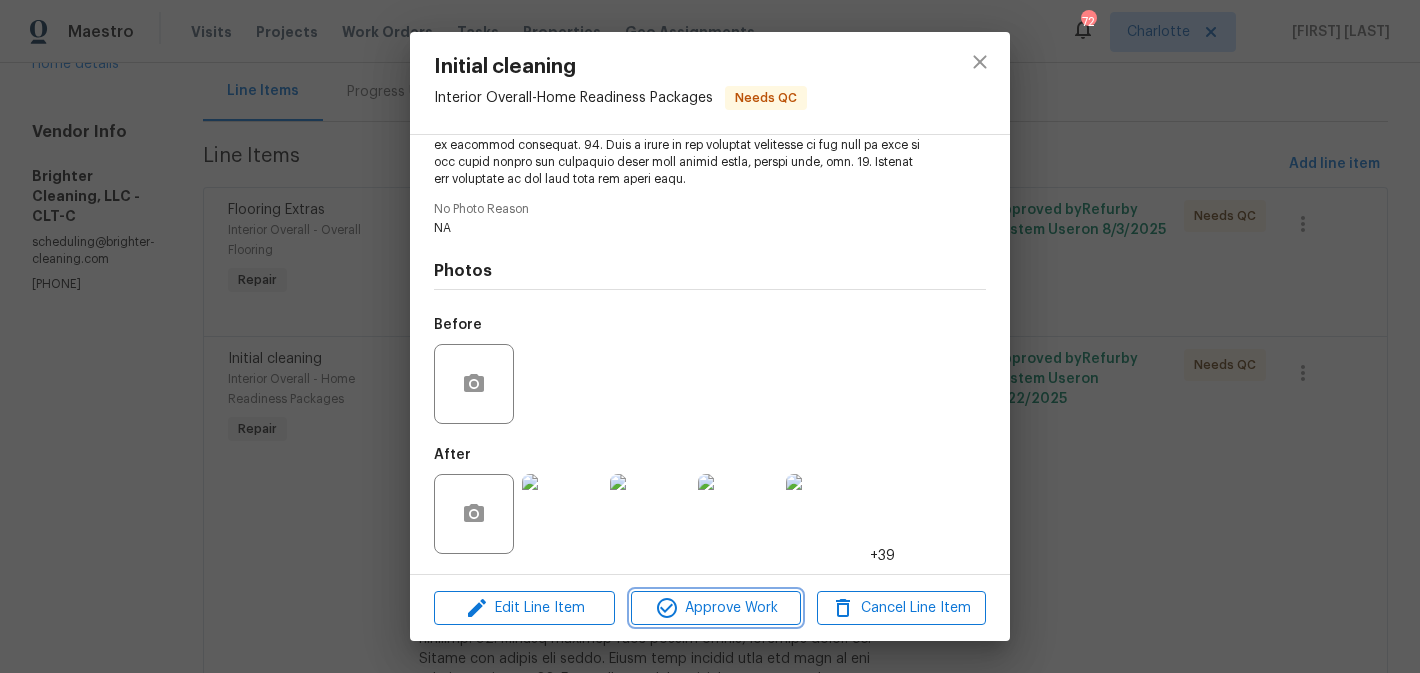 click on "Approve Work" at bounding box center (715, 608) 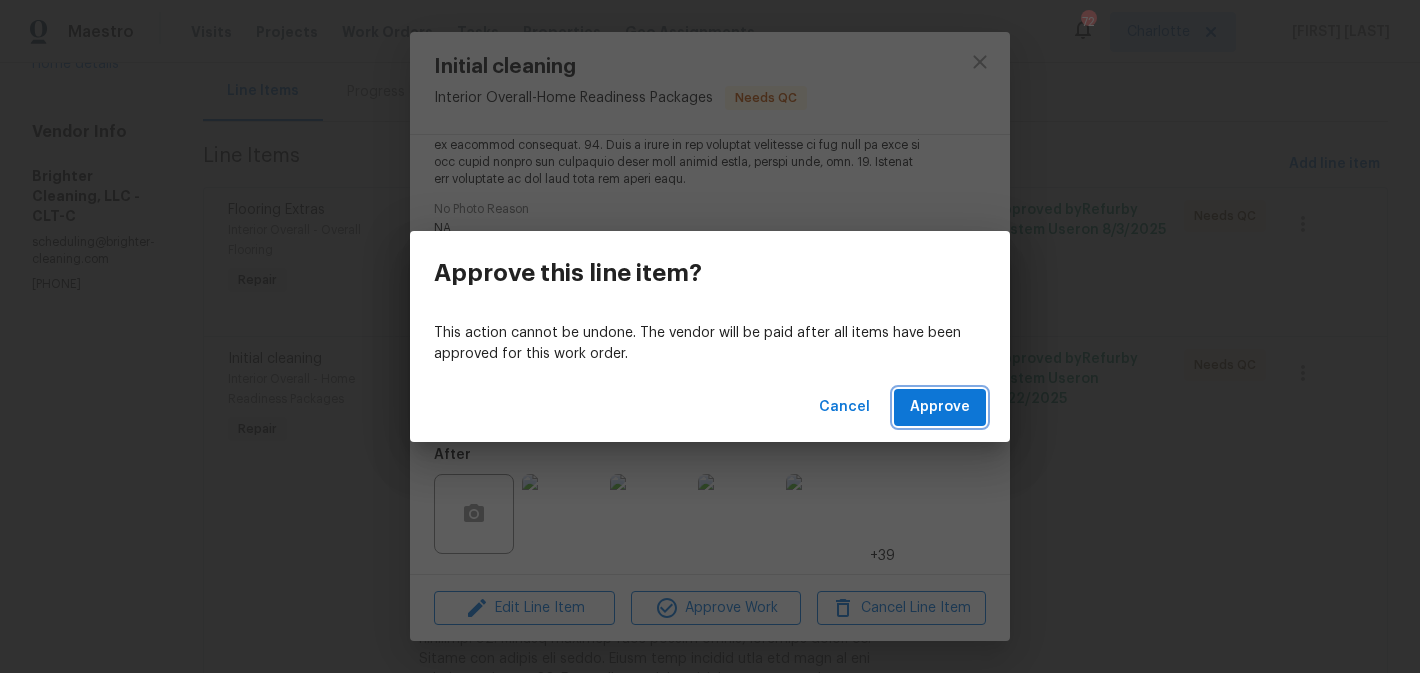 click on "Approve" at bounding box center (940, 407) 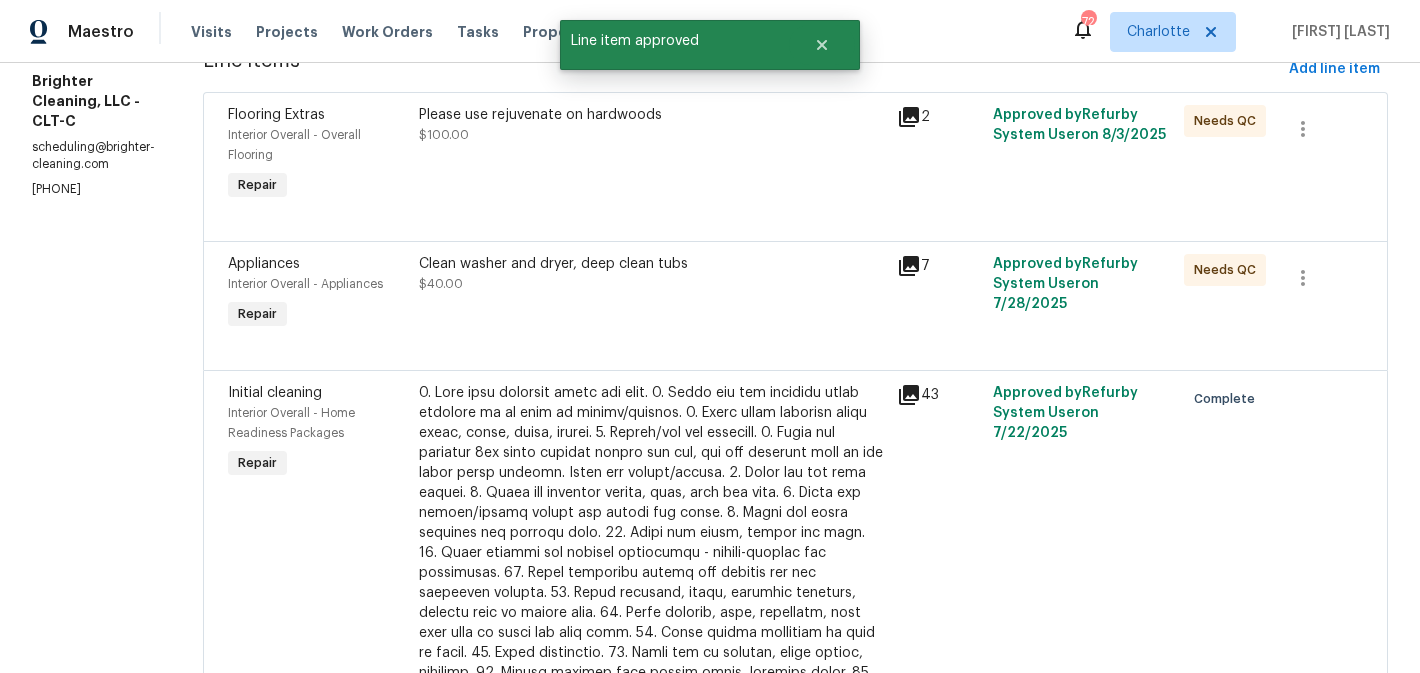 scroll, scrollTop: 300, scrollLeft: 0, axis: vertical 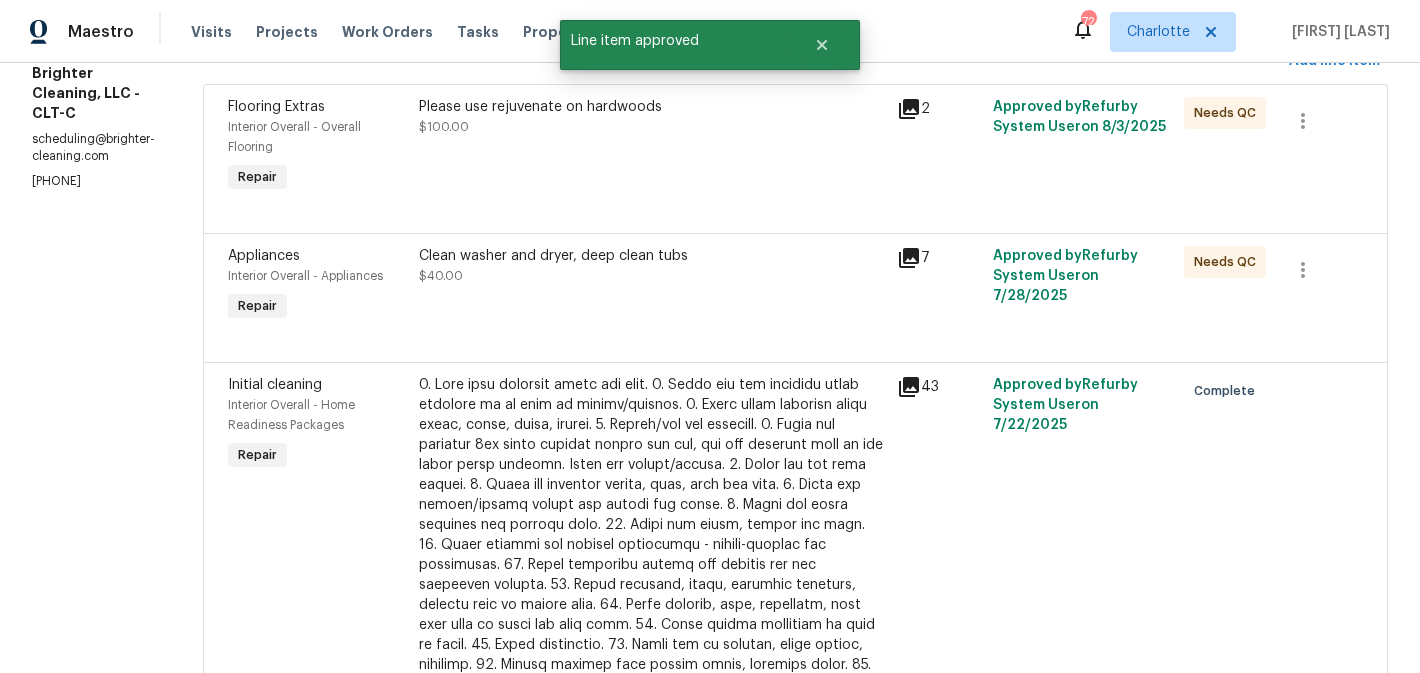 click on "Clean washer and dryer, deep clean tubs $40.00" at bounding box center [652, 286] 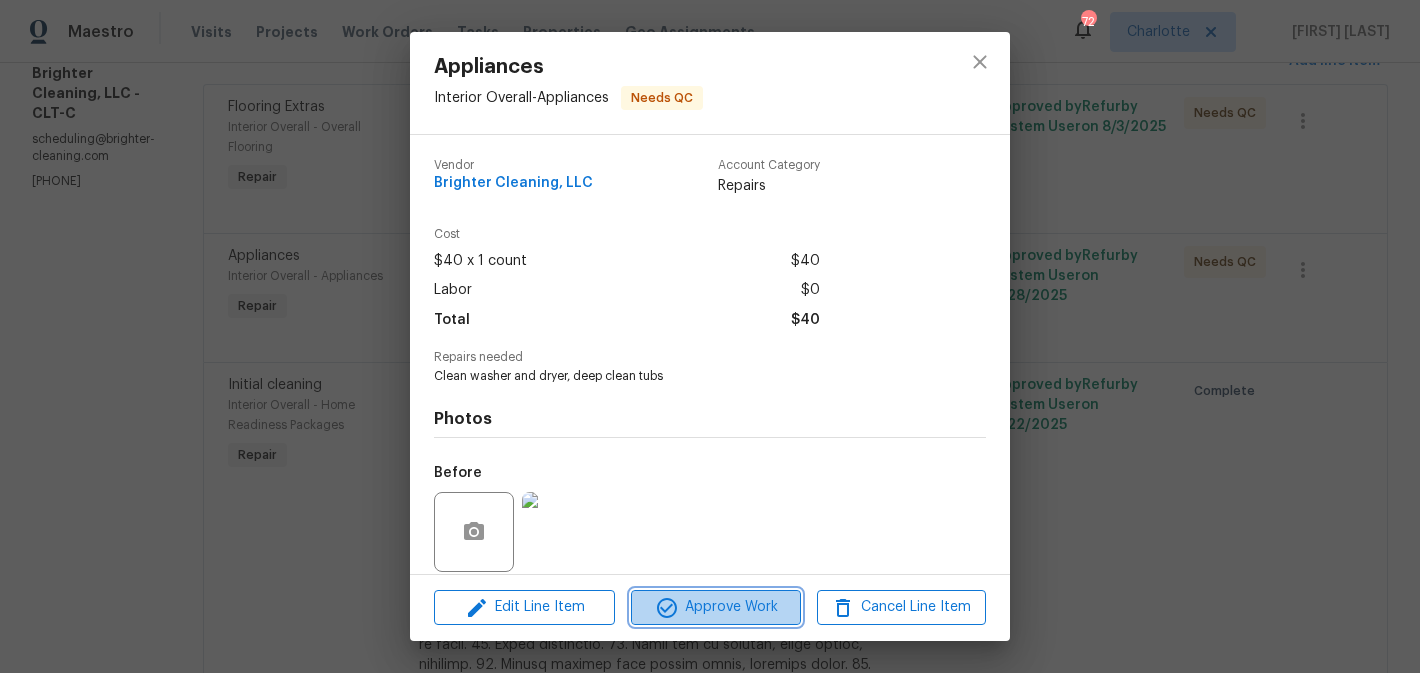 click on "Approve Work" at bounding box center [715, 607] 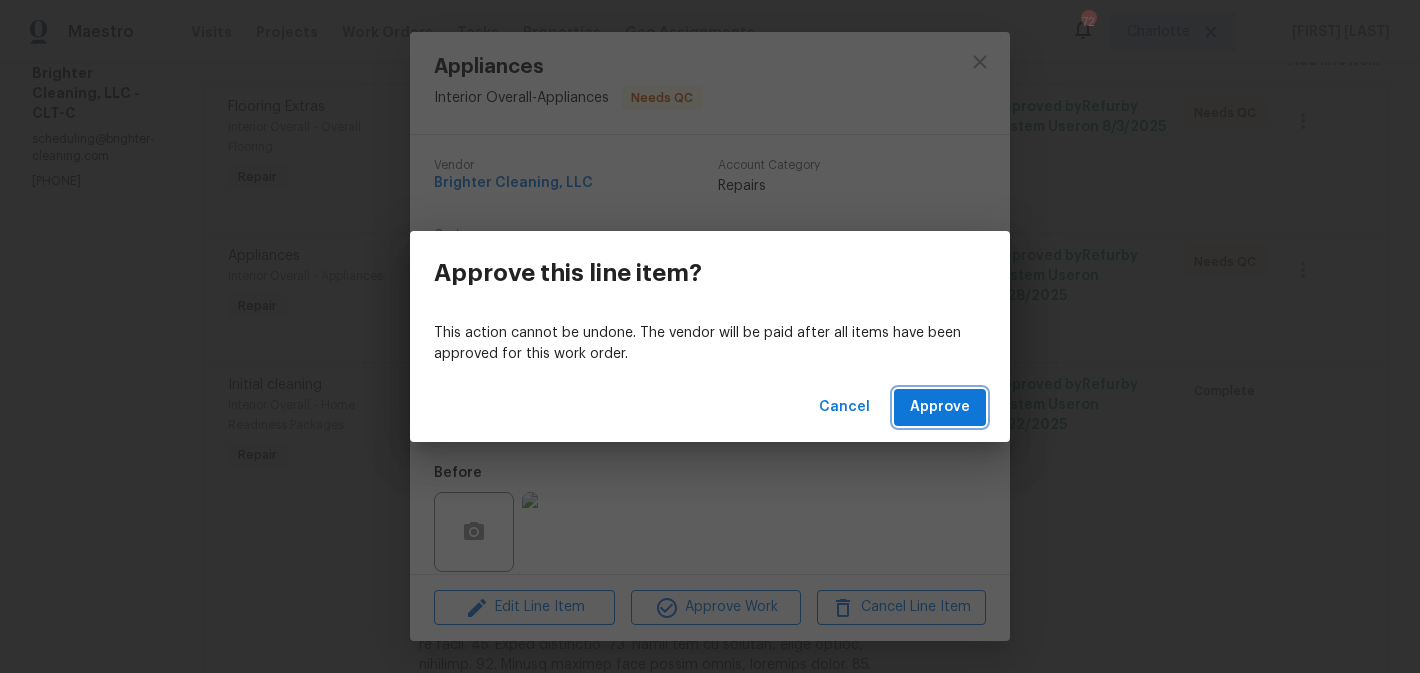 click on "Approve" at bounding box center (940, 407) 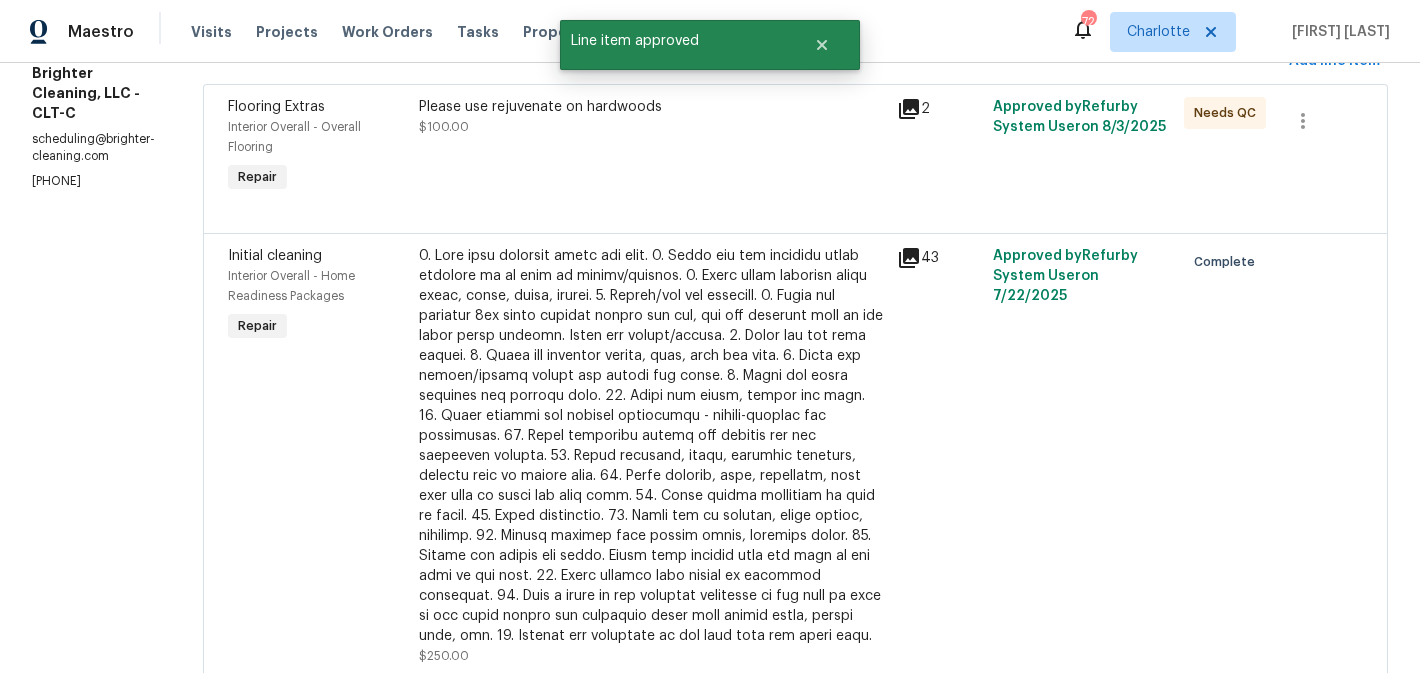 click on "Please use rejuvenate on hardwoods $100.00" at bounding box center (652, 147) 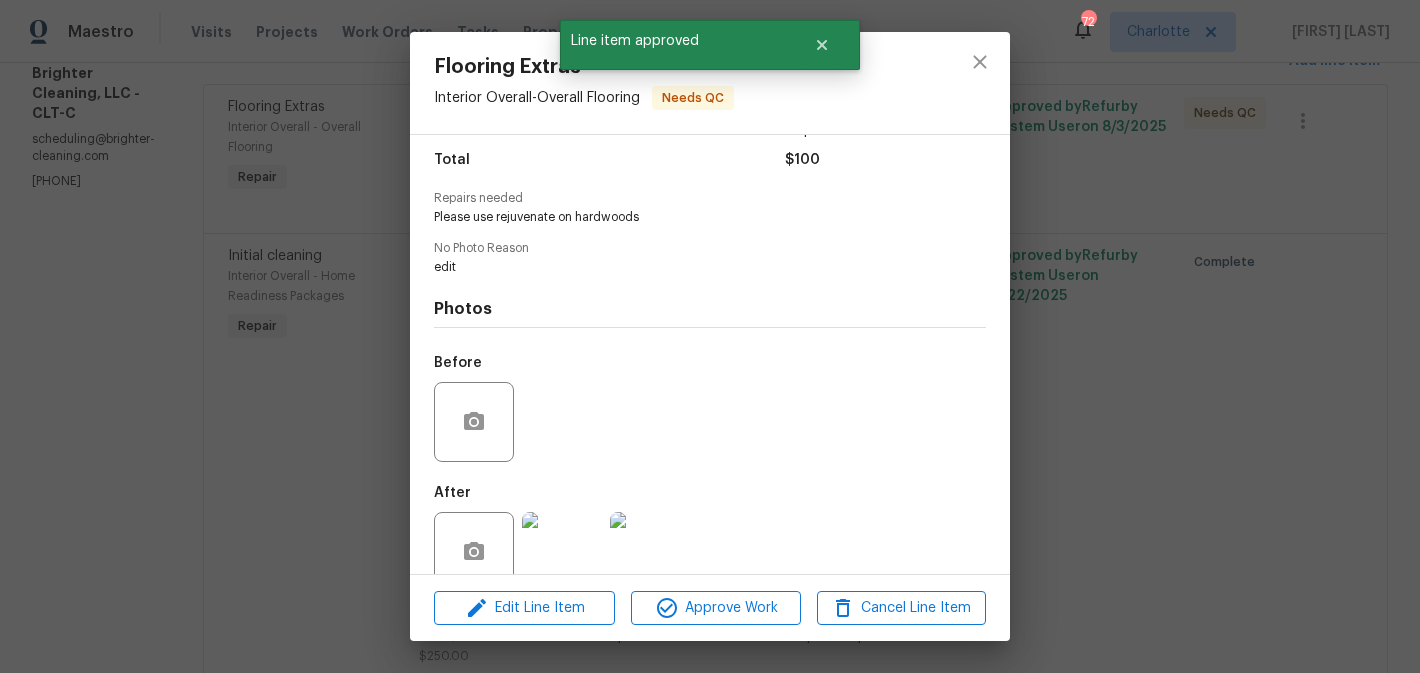 scroll, scrollTop: 197, scrollLeft: 0, axis: vertical 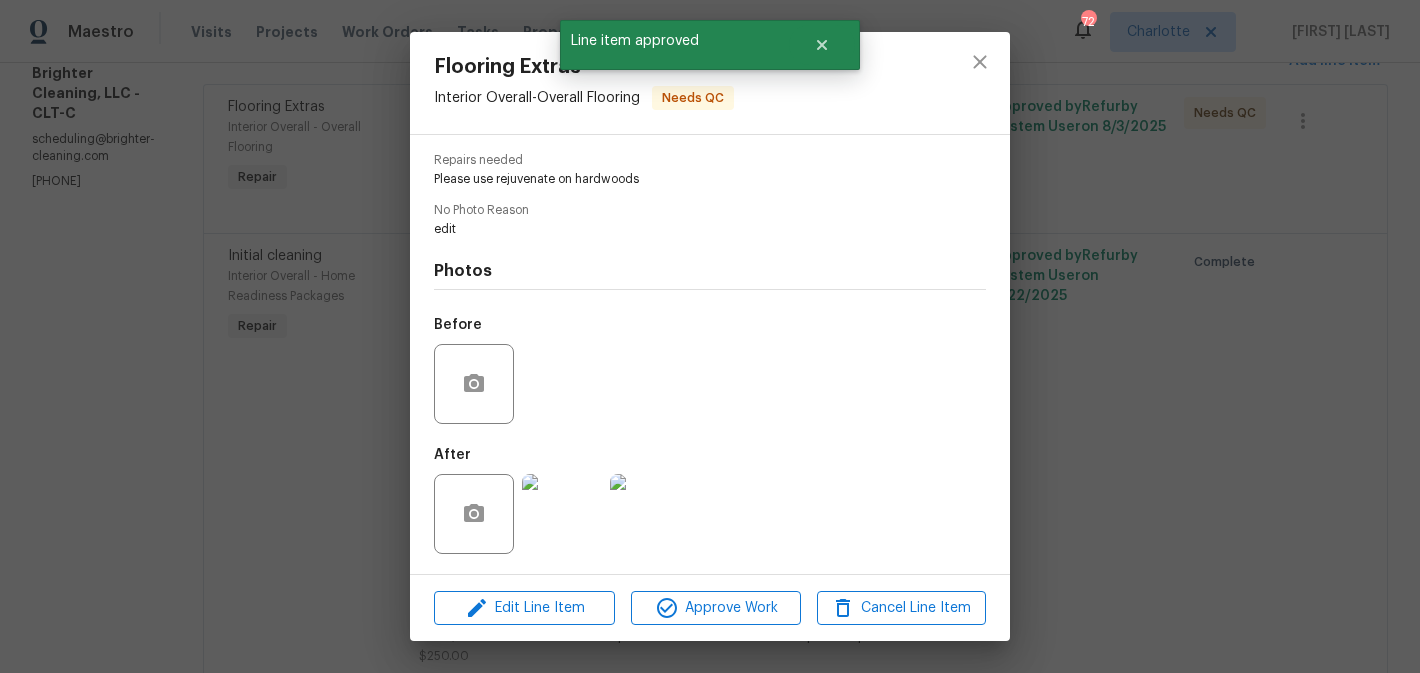 click at bounding box center [562, 514] 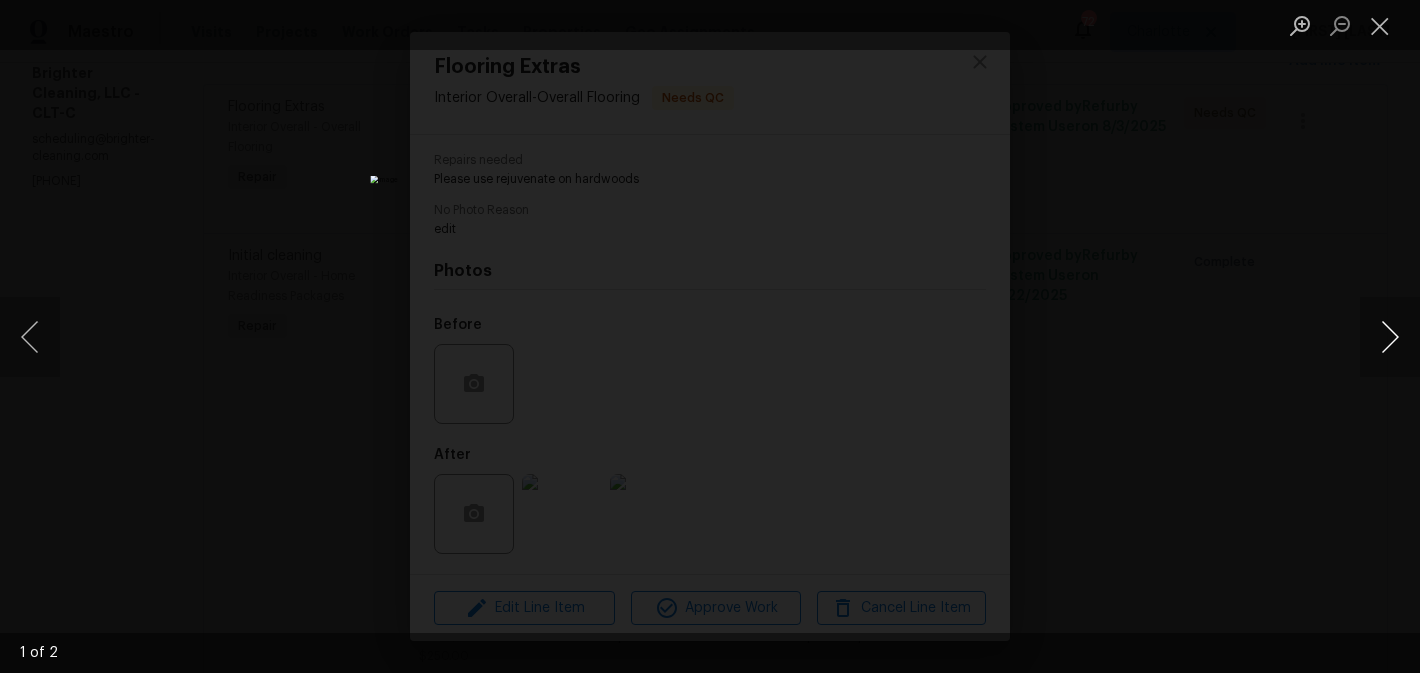 click at bounding box center [1390, 337] 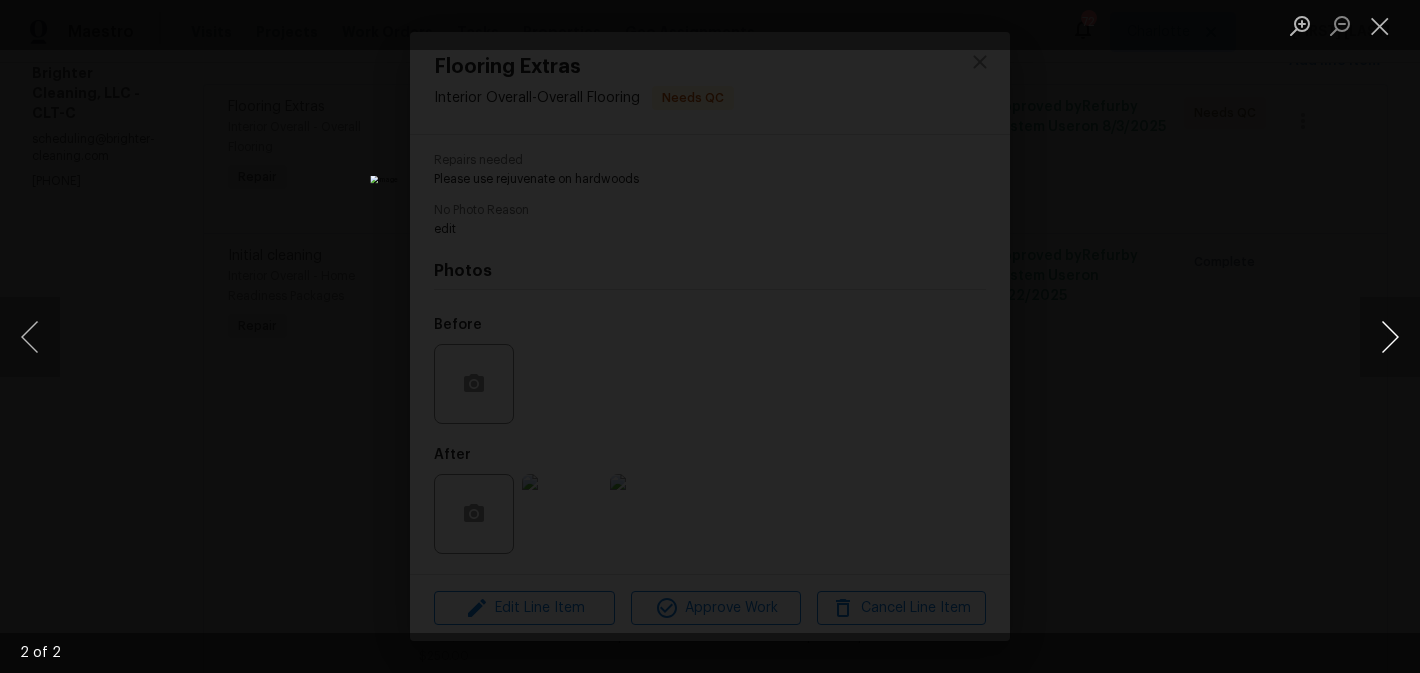 click at bounding box center [1390, 337] 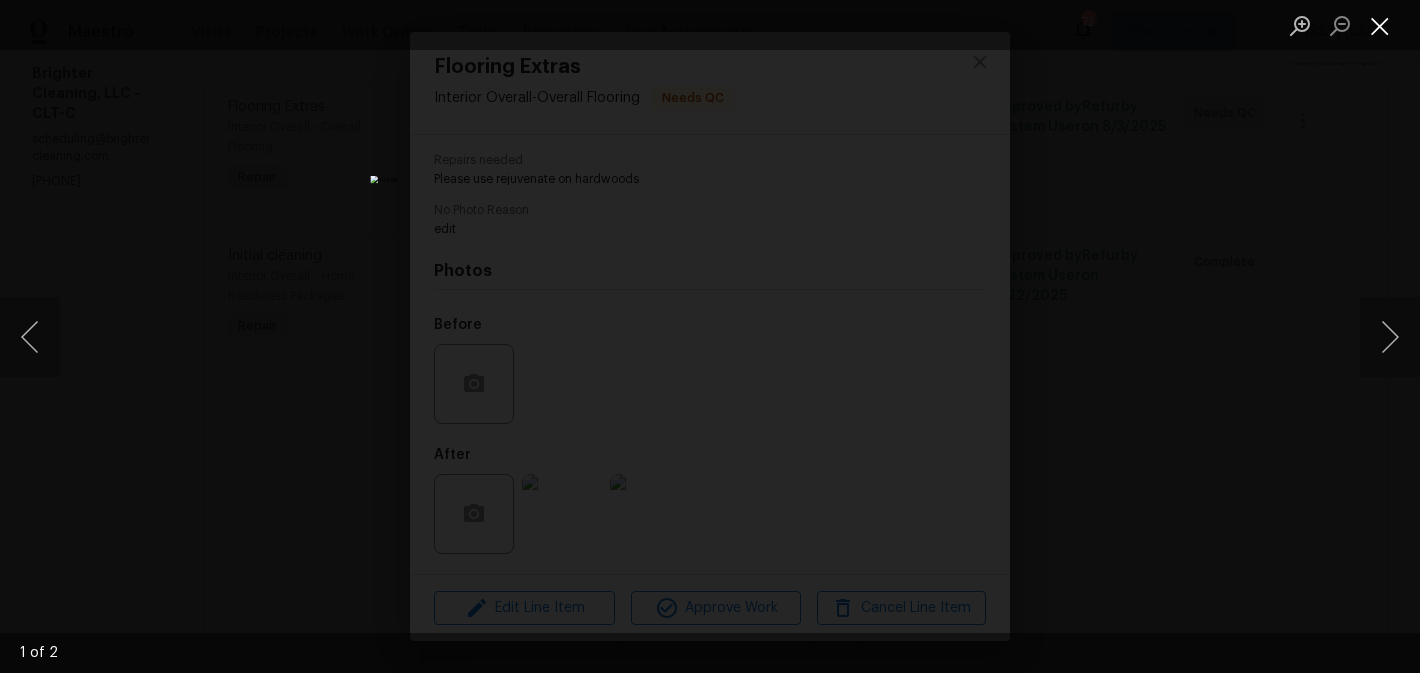click at bounding box center [1380, 25] 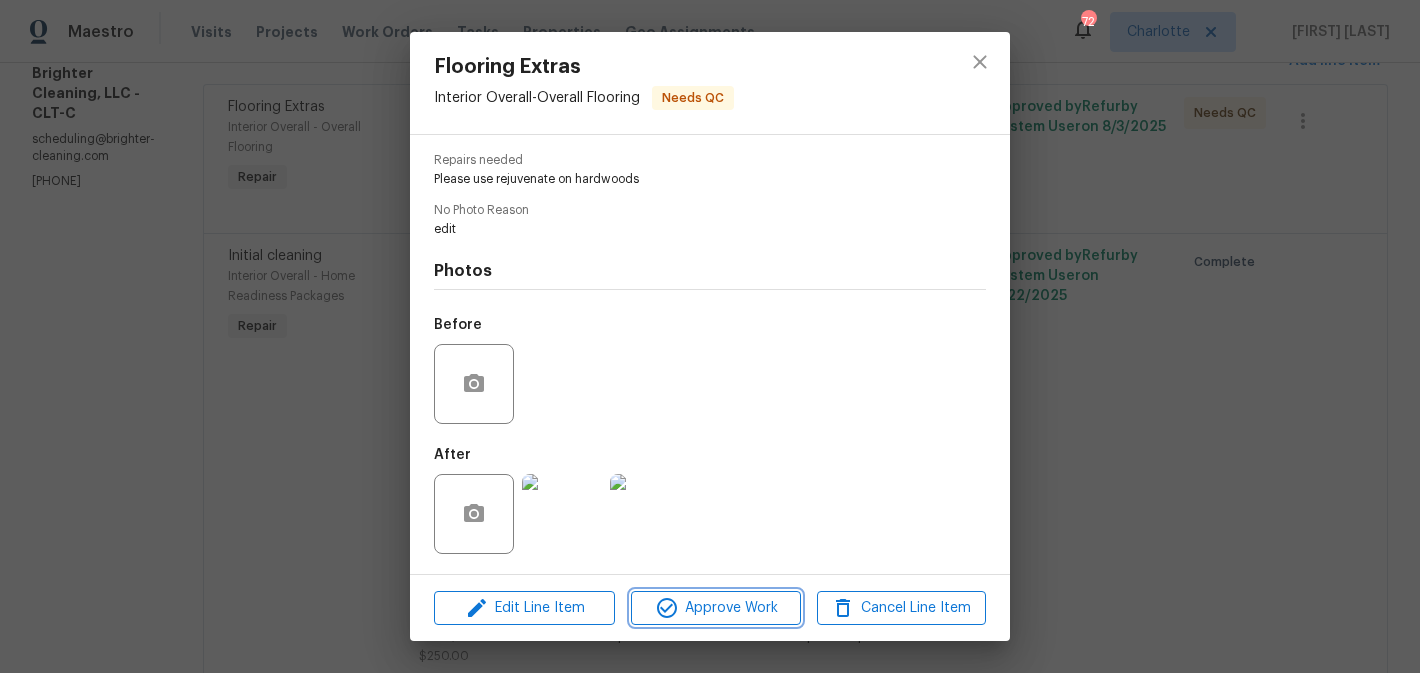 click on "Approve Work" at bounding box center (715, 608) 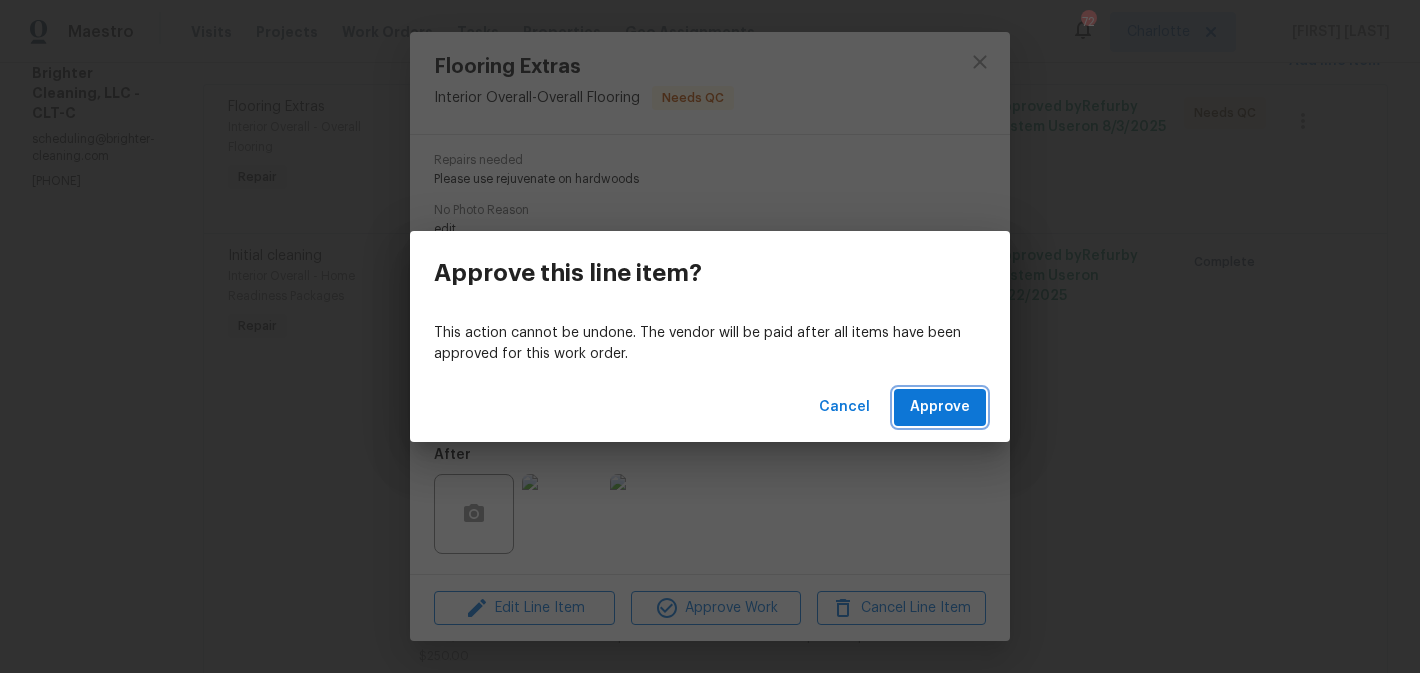 click on "Approve" at bounding box center [940, 407] 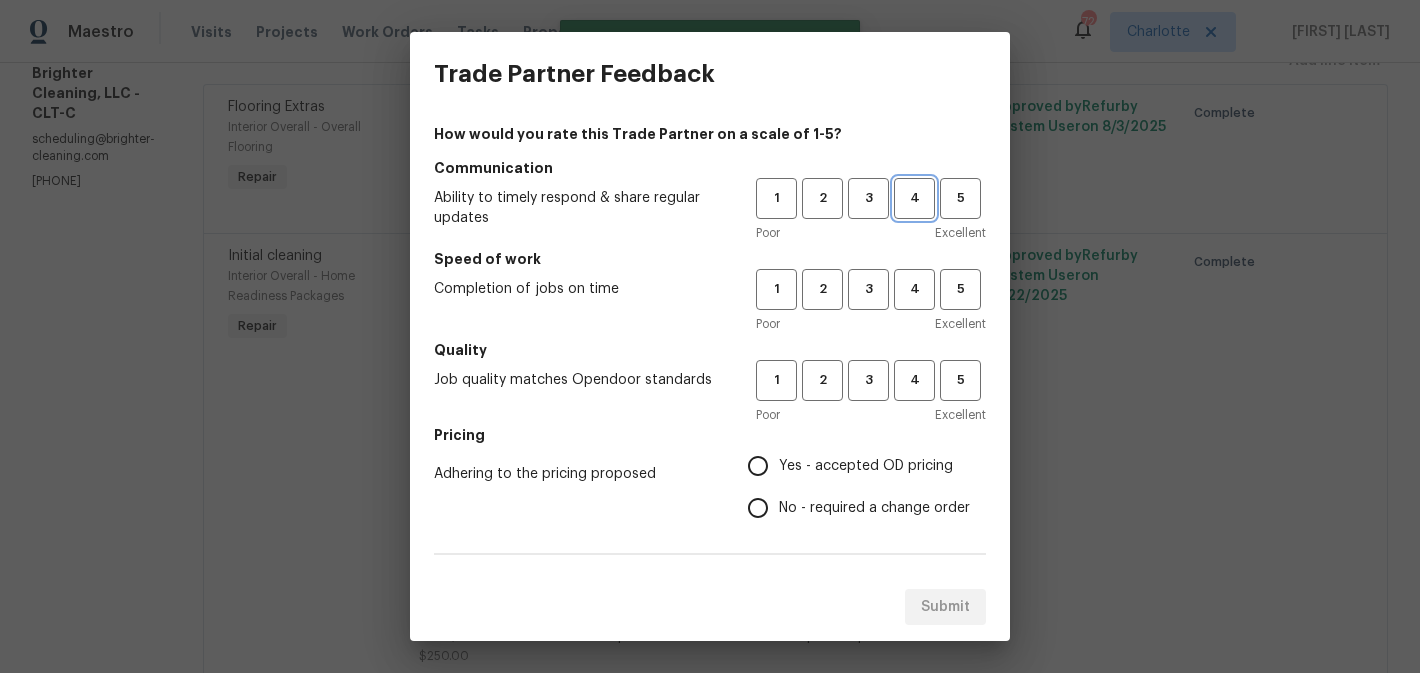 click on "4" at bounding box center (914, 198) 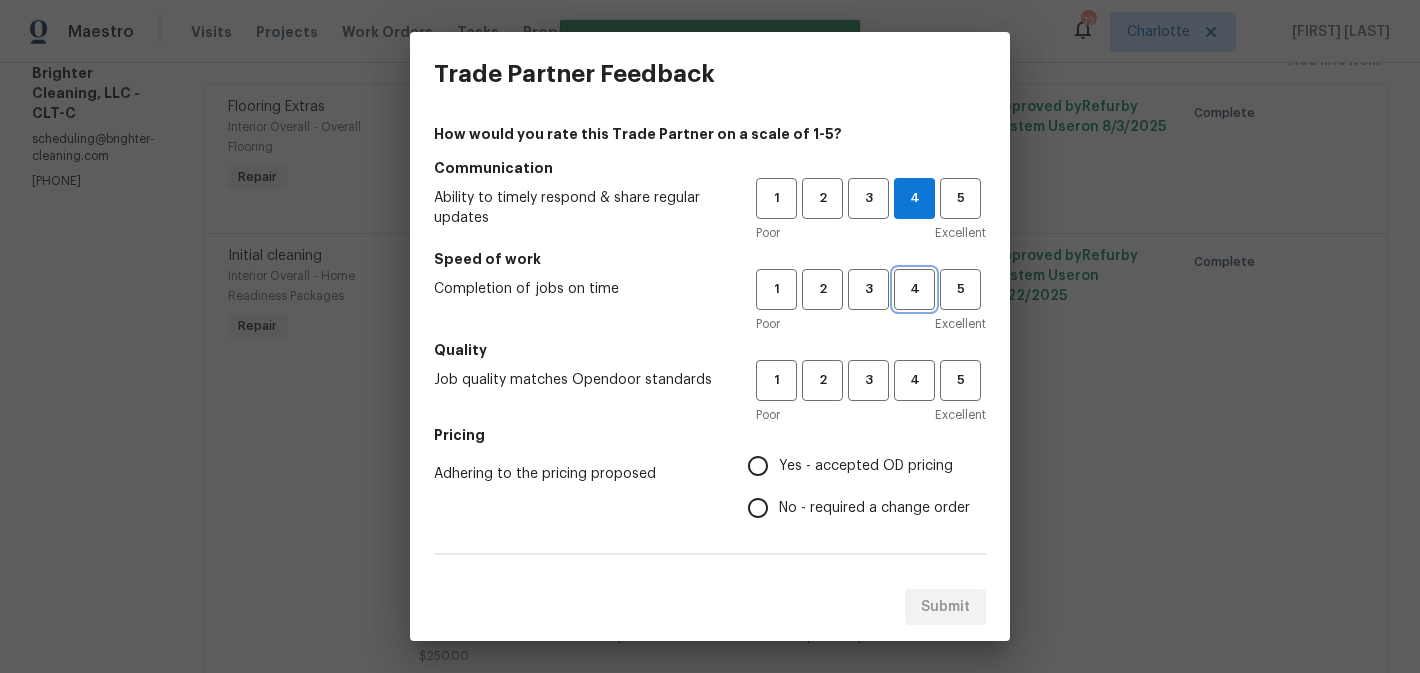 click on "4" at bounding box center [914, 289] 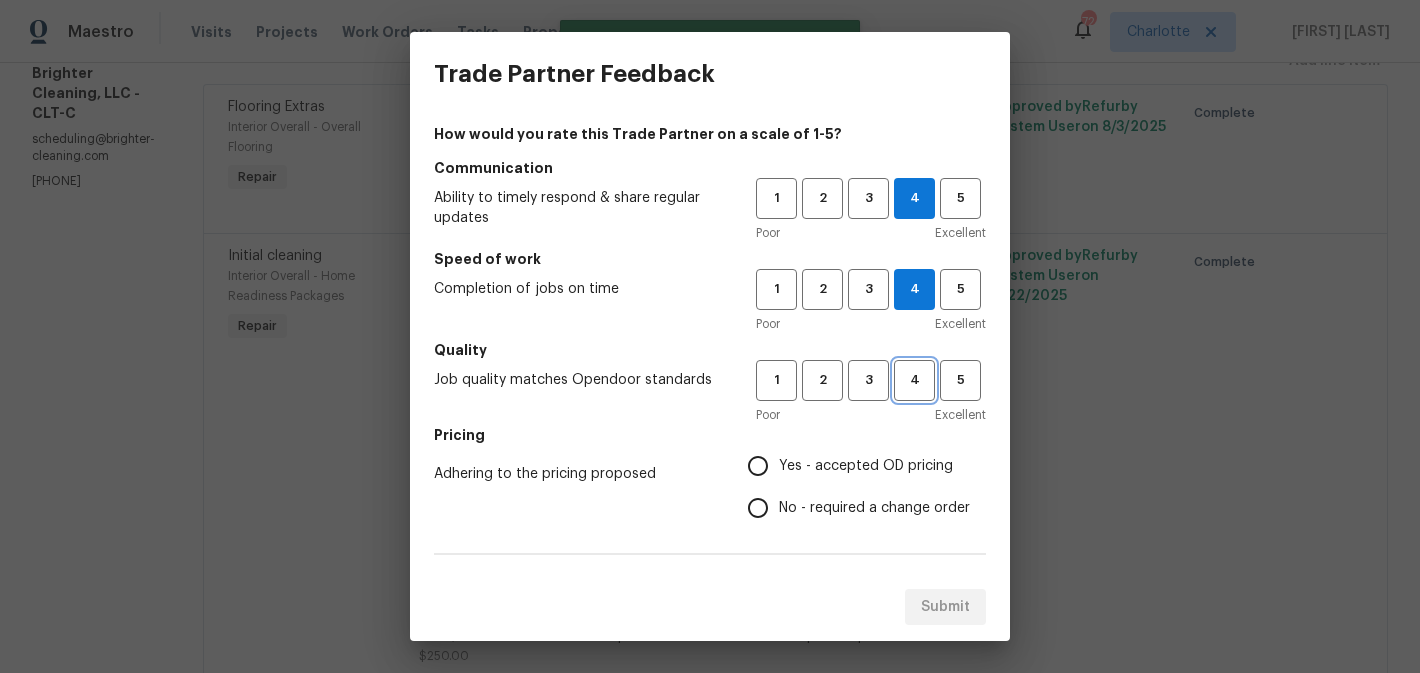click on "4" at bounding box center [914, 380] 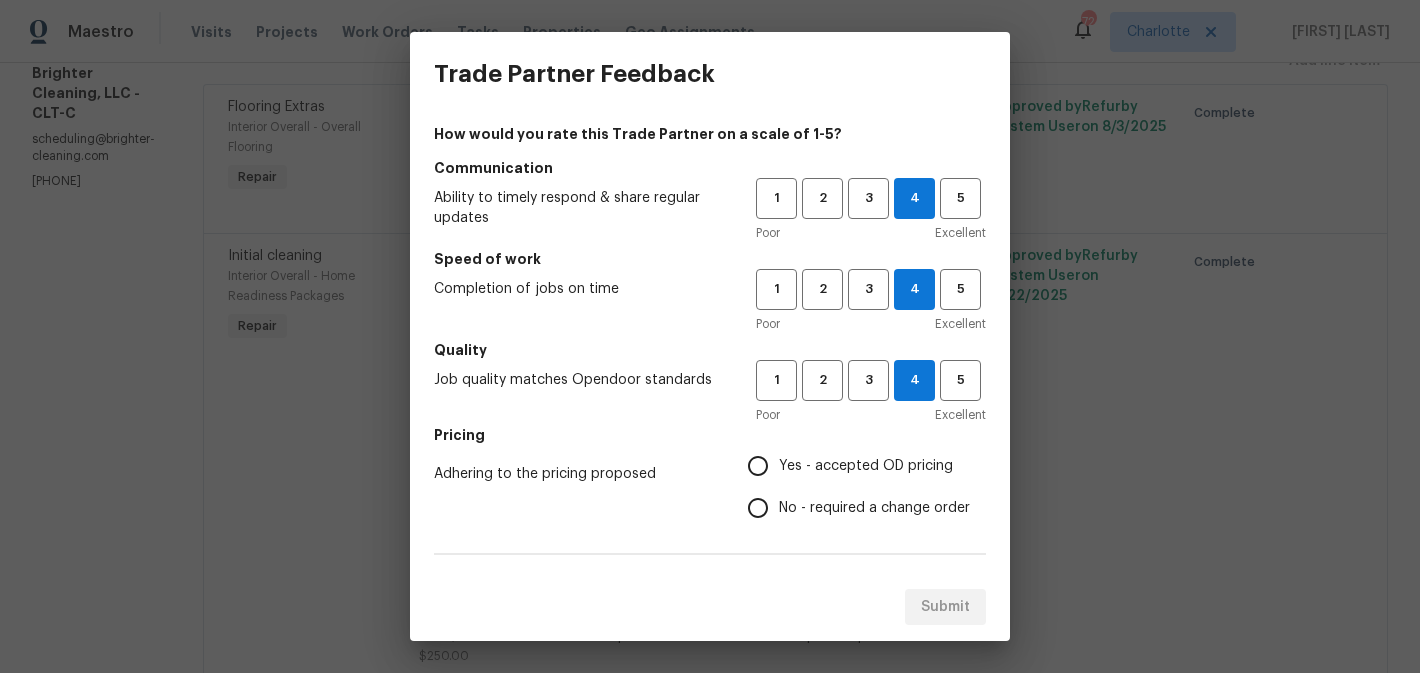 click on "Yes - accepted OD pricing" at bounding box center (866, 466) 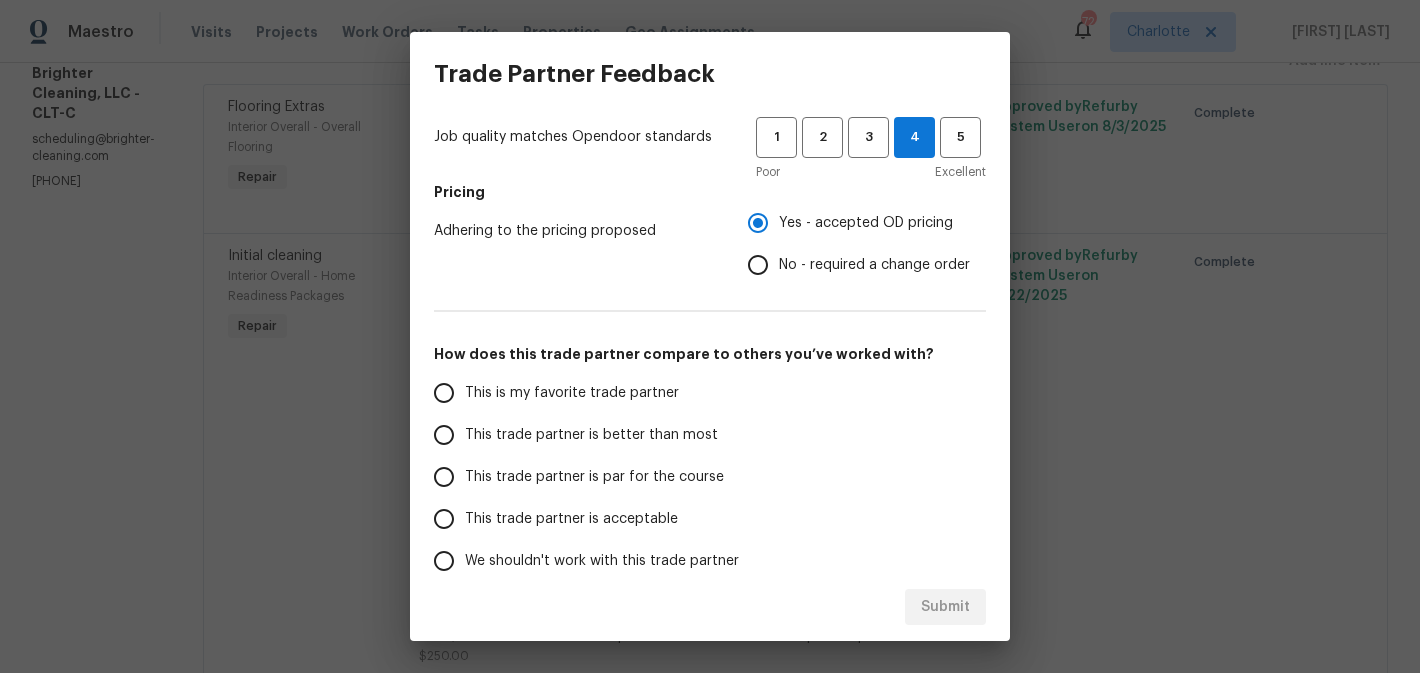 scroll, scrollTop: 342, scrollLeft: 0, axis: vertical 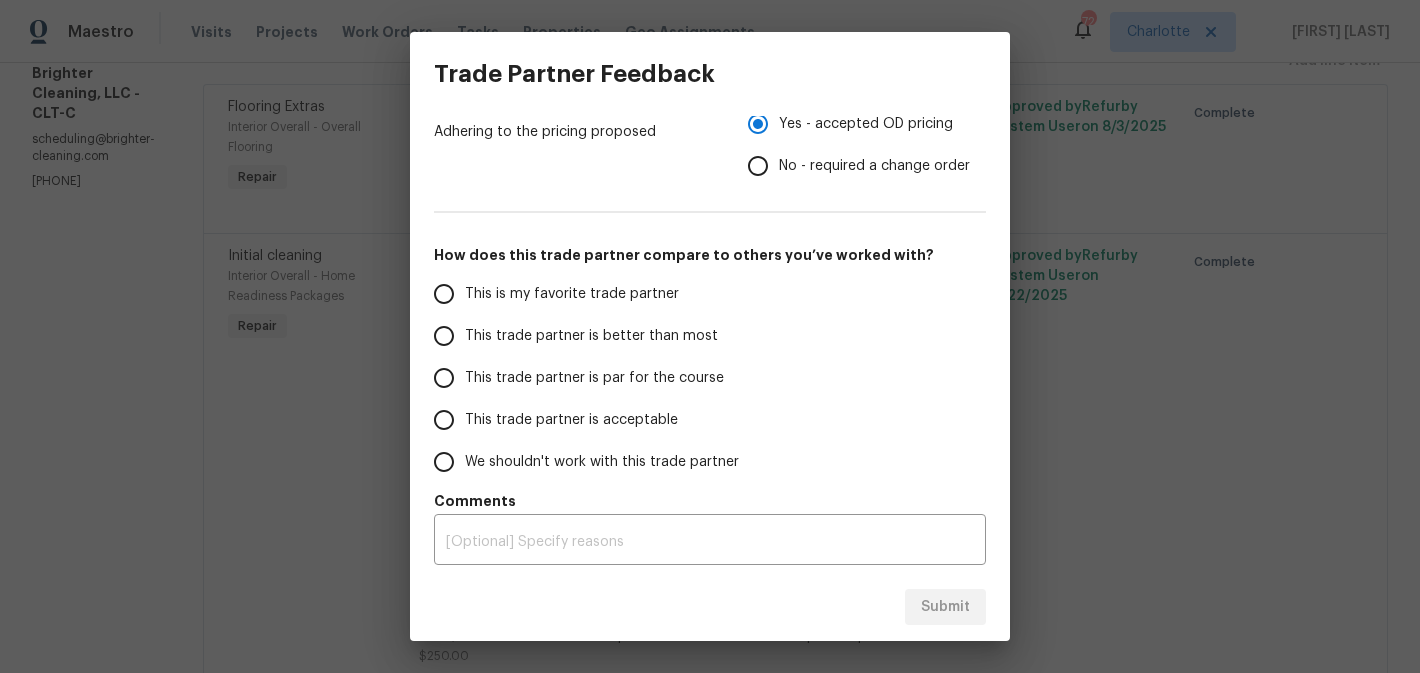 click on "This is my favorite trade partner" at bounding box center [572, 294] 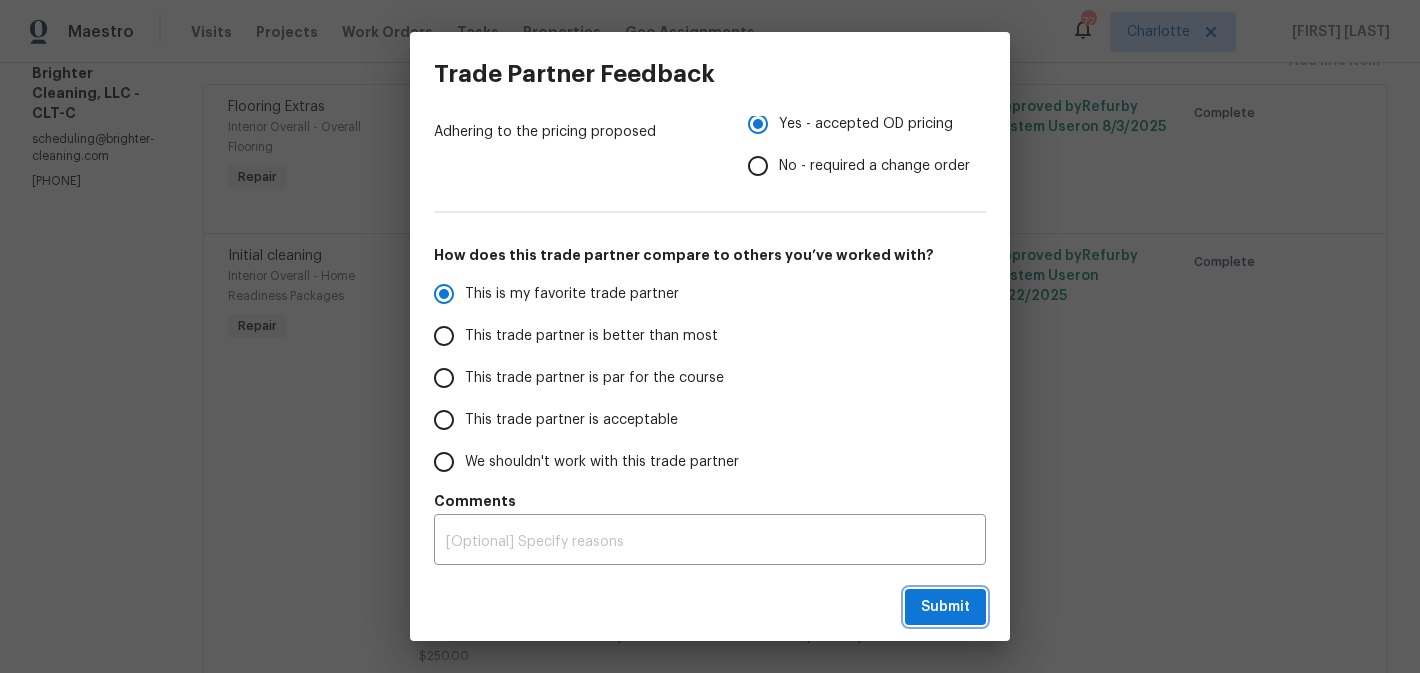 click on "Submit" at bounding box center [945, 607] 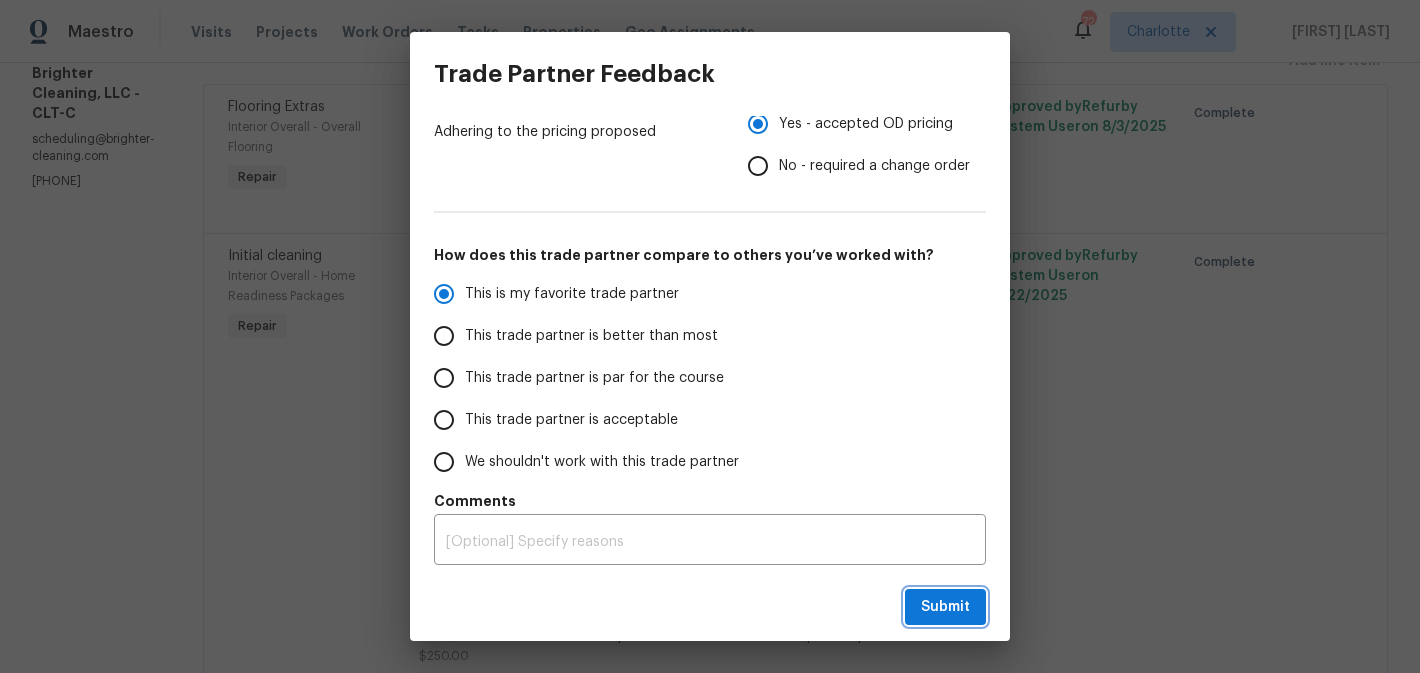 radio on "true" 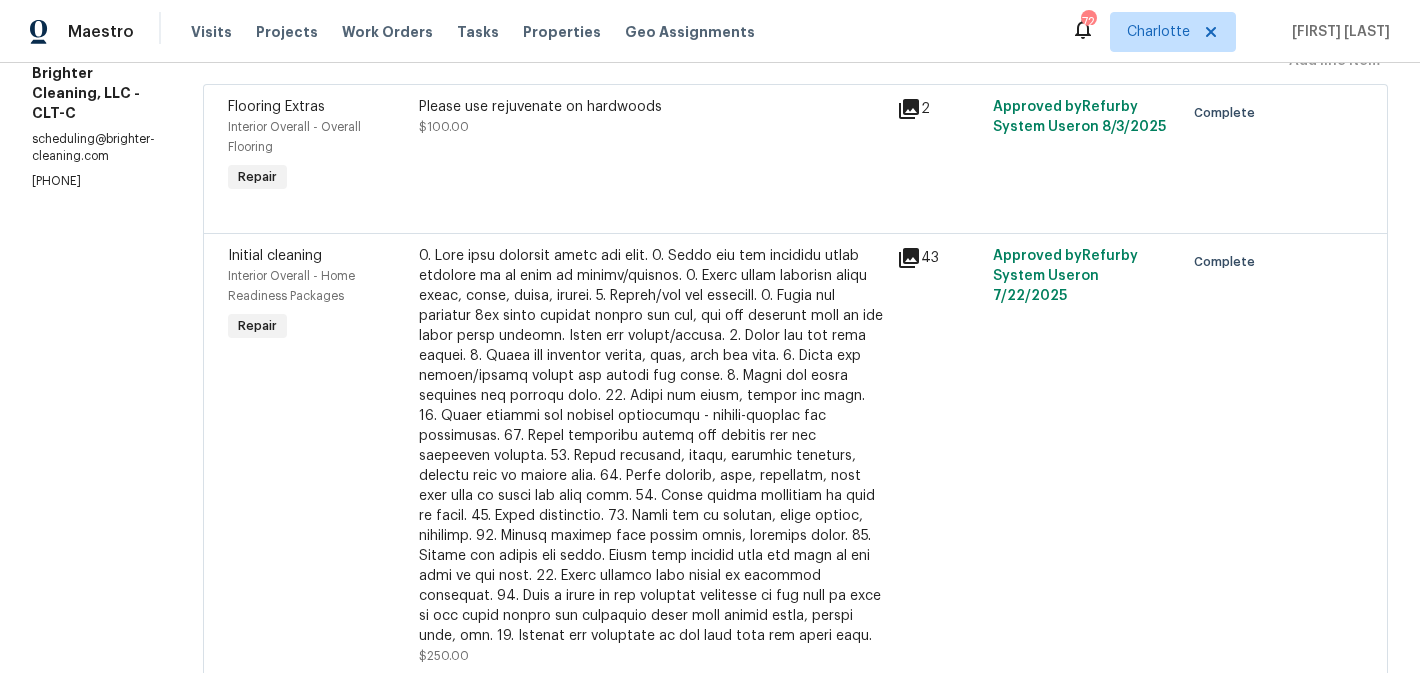 radio on "false" 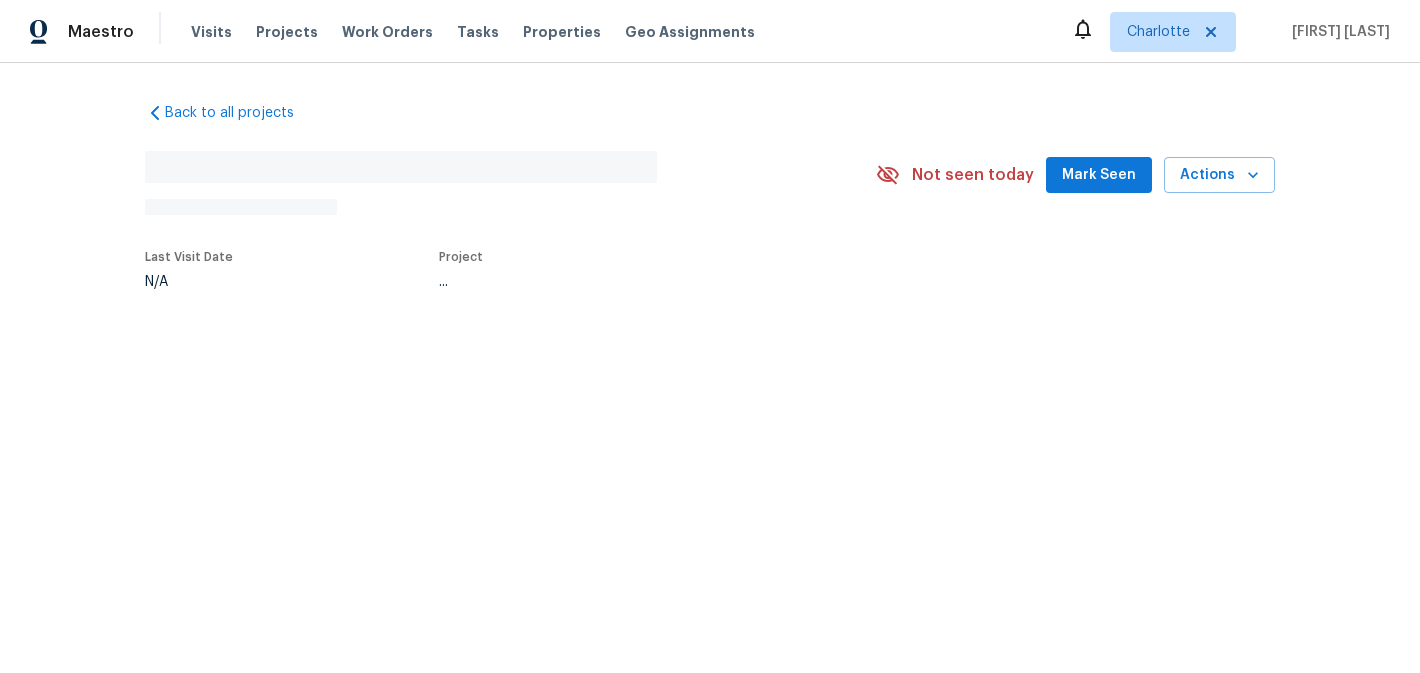 scroll, scrollTop: 0, scrollLeft: 0, axis: both 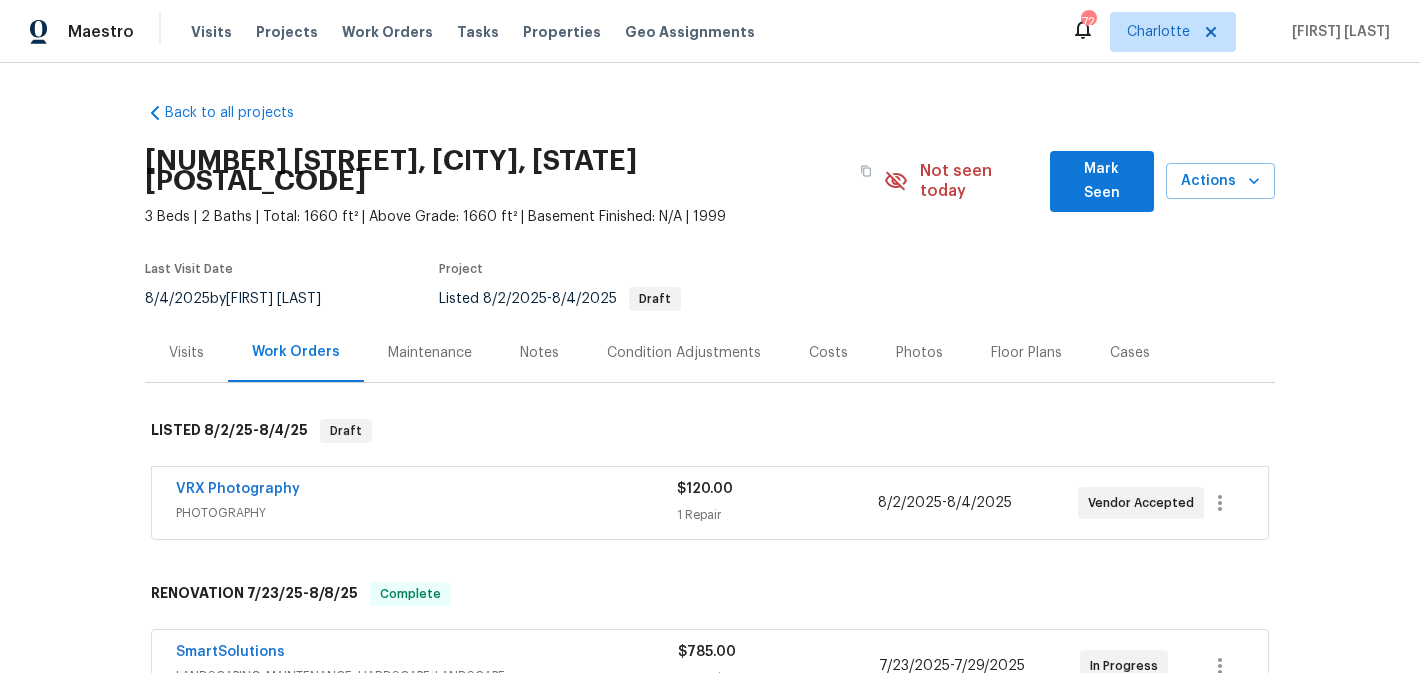 click on "Mark Seen" at bounding box center (1102, 181) 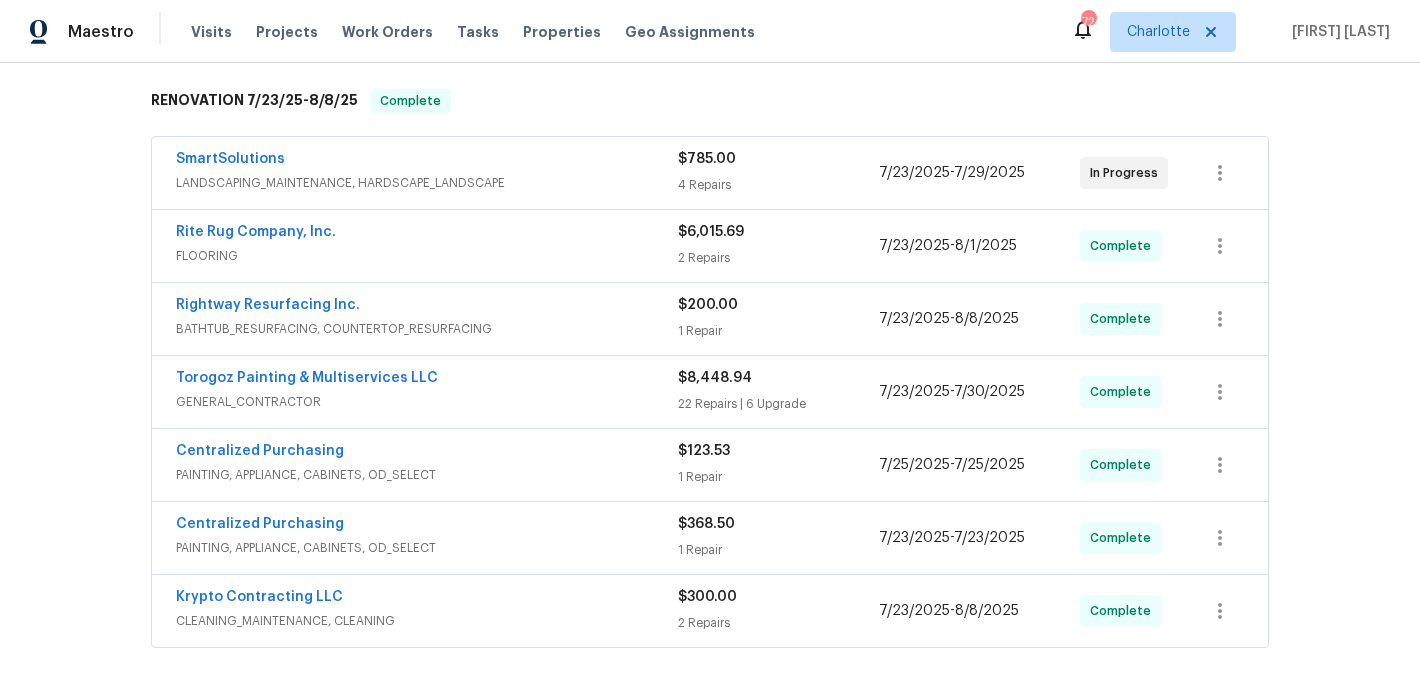 scroll, scrollTop: 480, scrollLeft: 0, axis: vertical 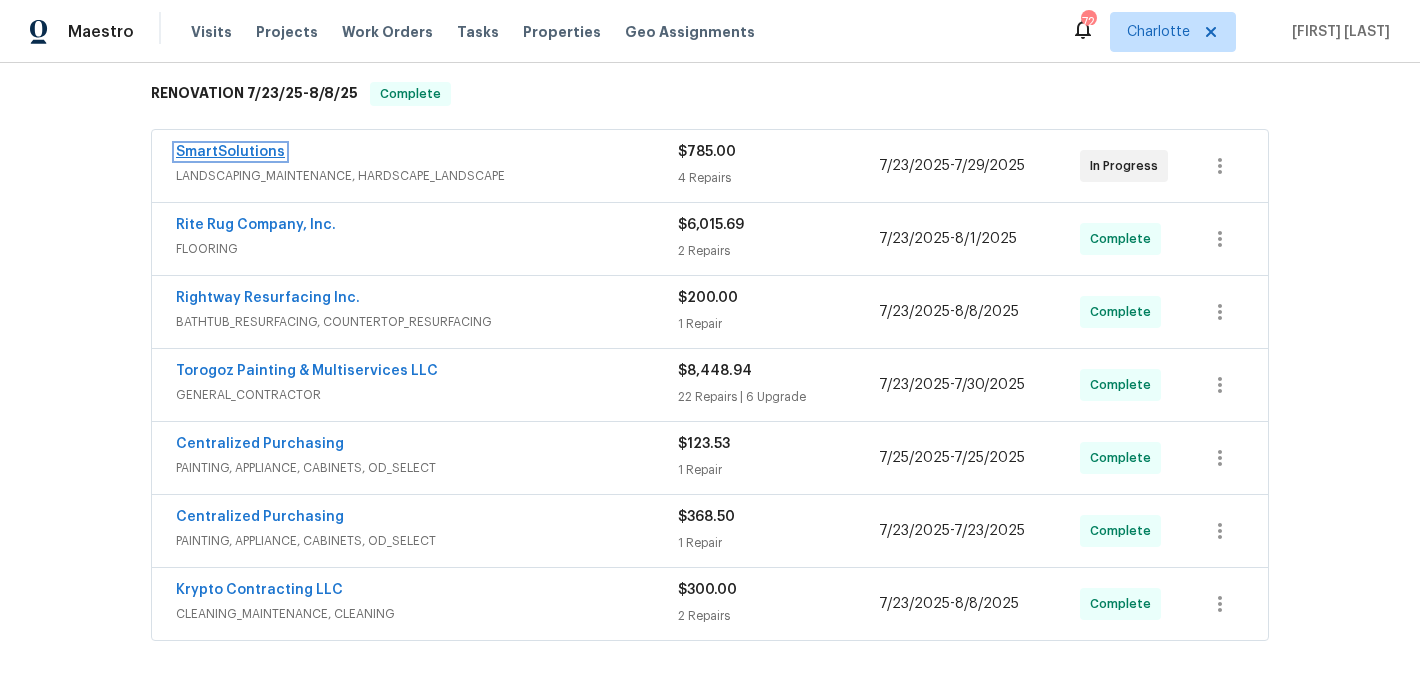click on "SmartSolutions" at bounding box center (230, 152) 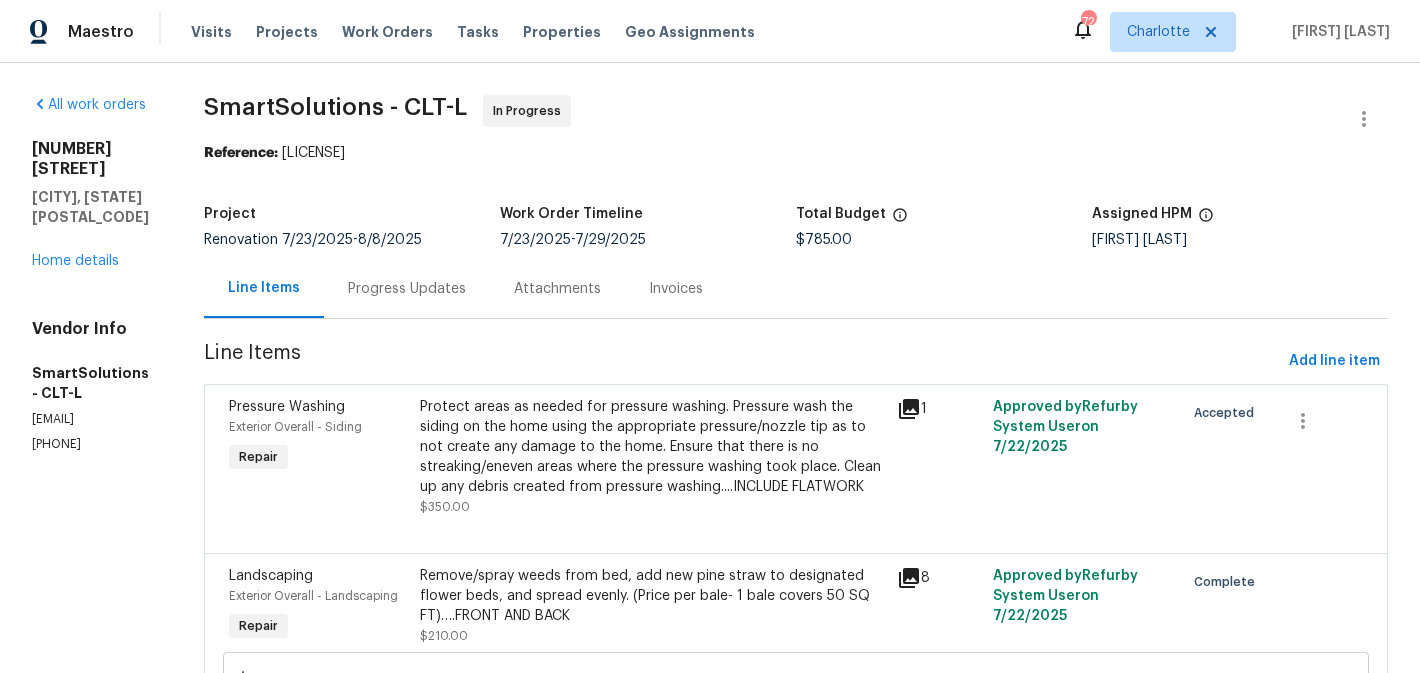 click on "Progress Updates" at bounding box center (407, 289) 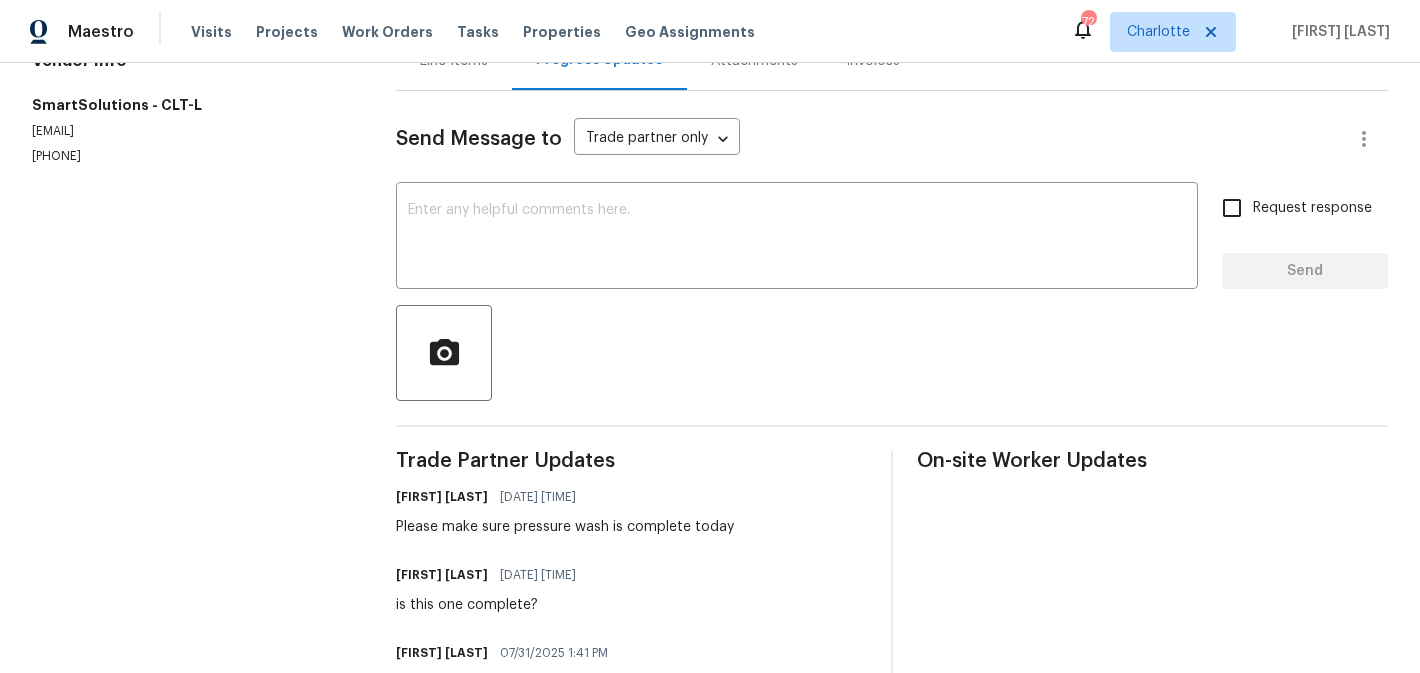 scroll, scrollTop: 158, scrollLeft: 0, axis: vertical 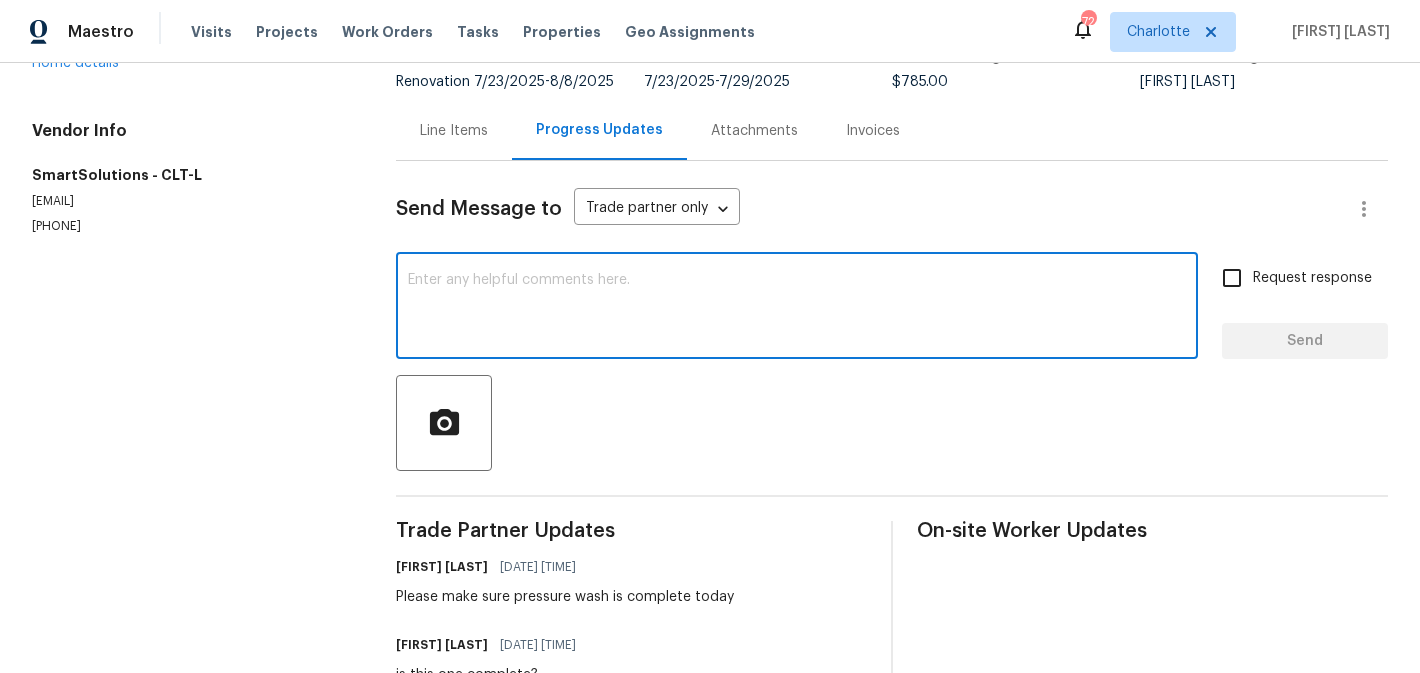 click at bounding box center (797, 308) 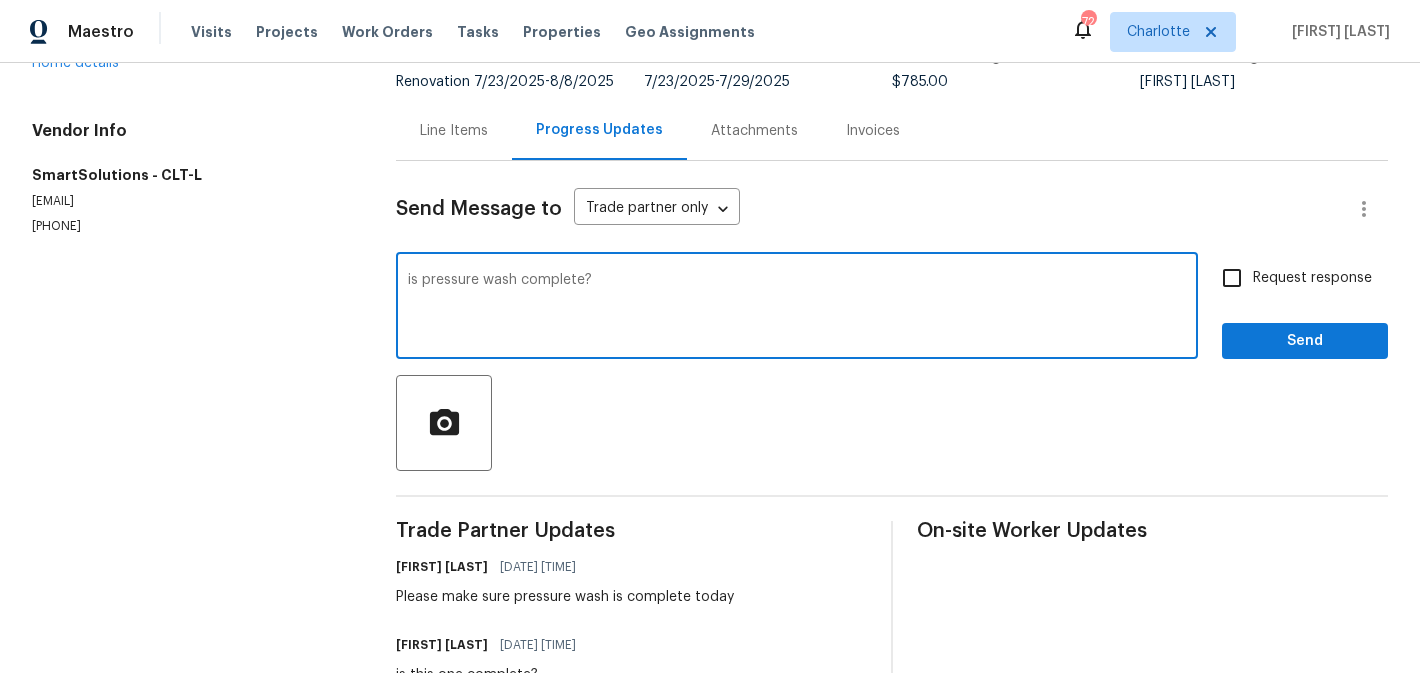 type on "is pressure wash complete?" 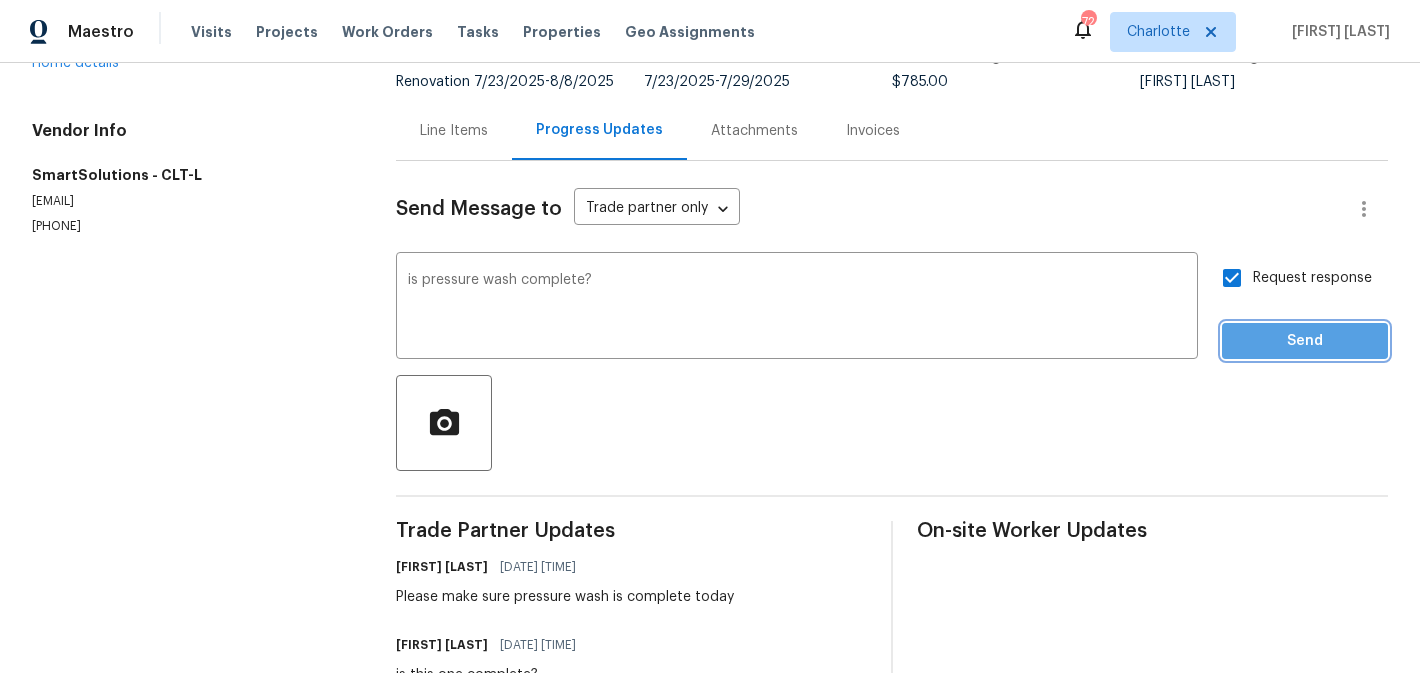 click on "Send" at bounding box center (1305, 341) 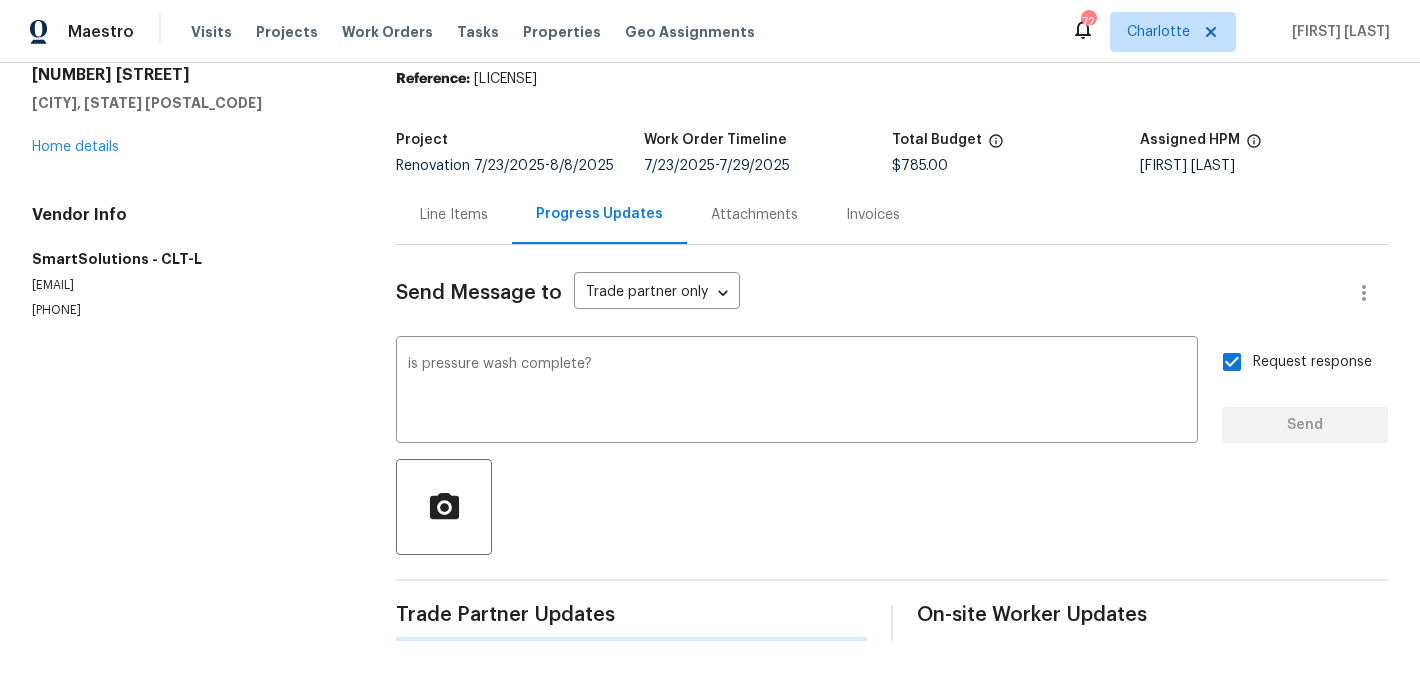type 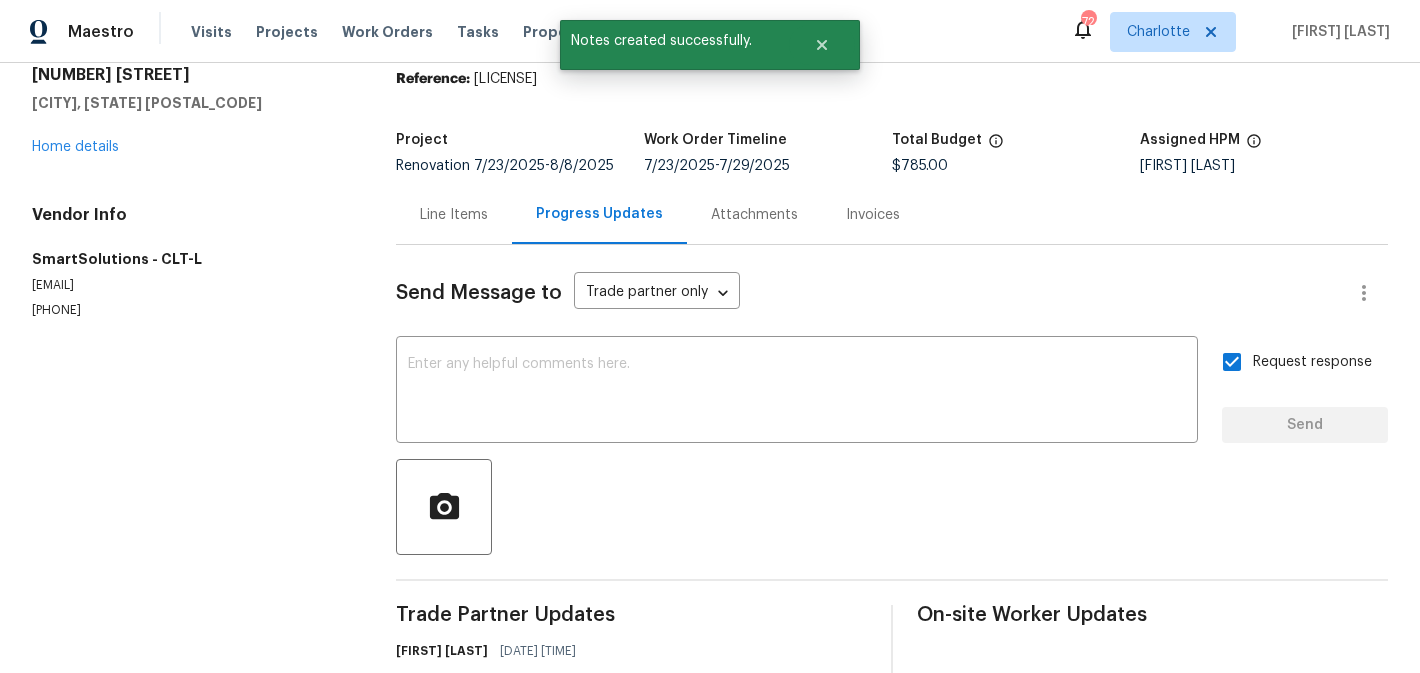scroll, scrollTop: 158, scrollLeft: 0, axis: vertical 